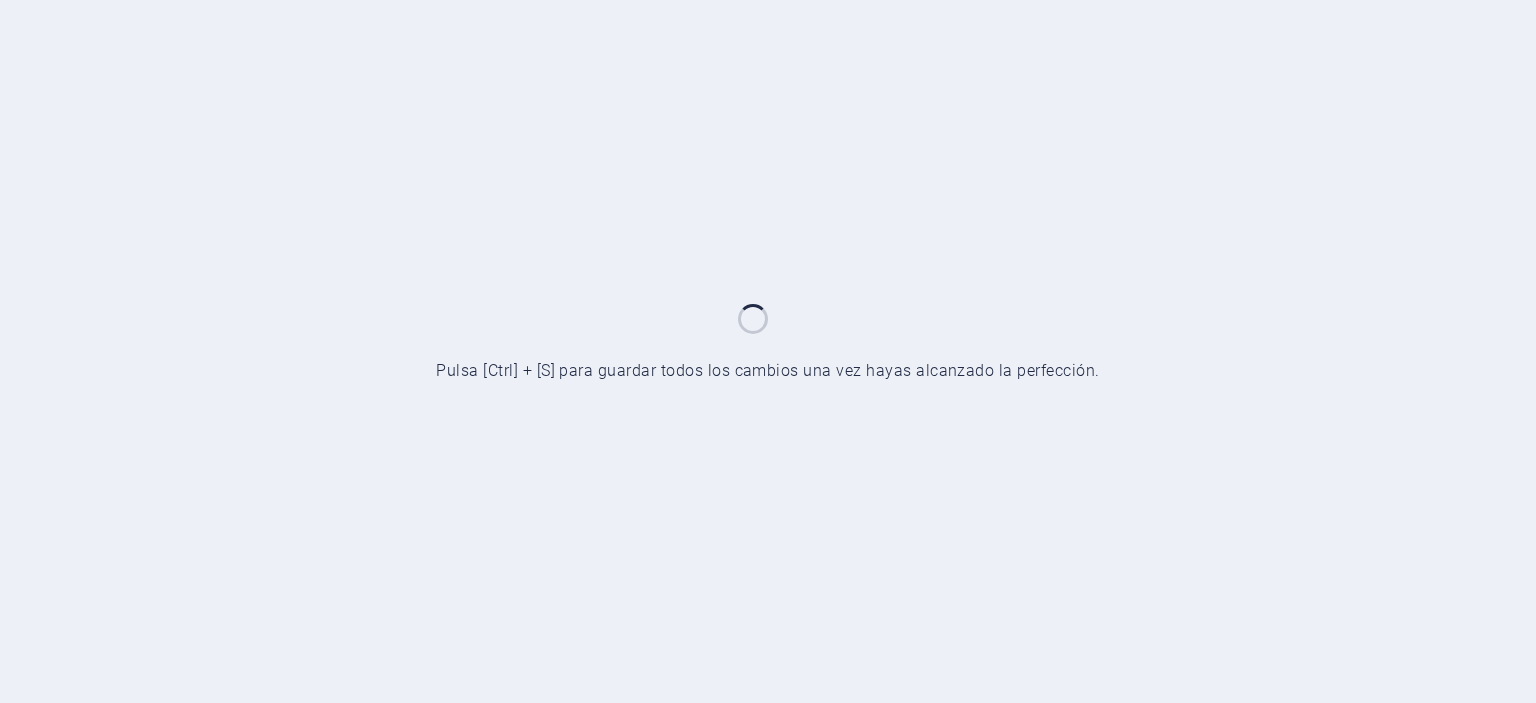 scroll, scrollTop: 0, scrollLeft: 0, axis: both 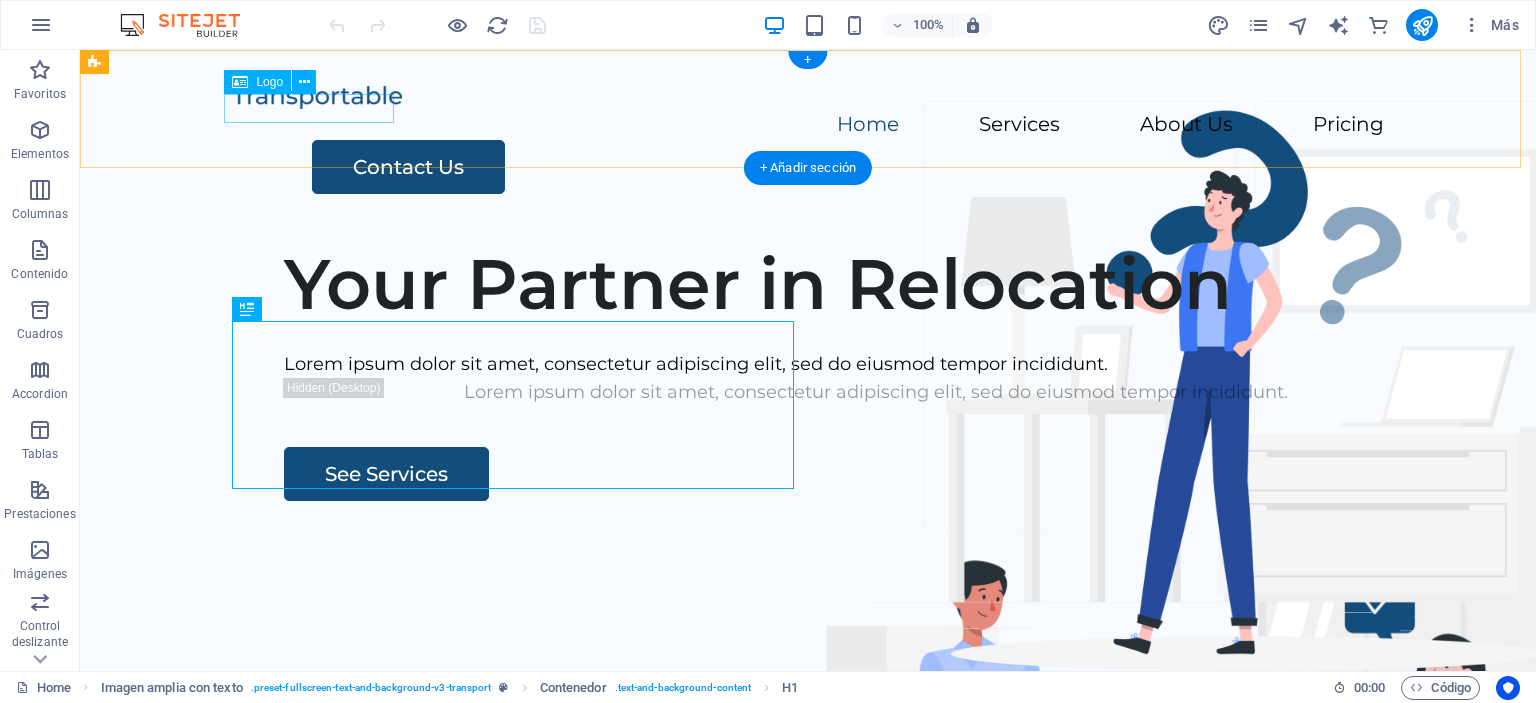 click at bounding box center [808, 96] 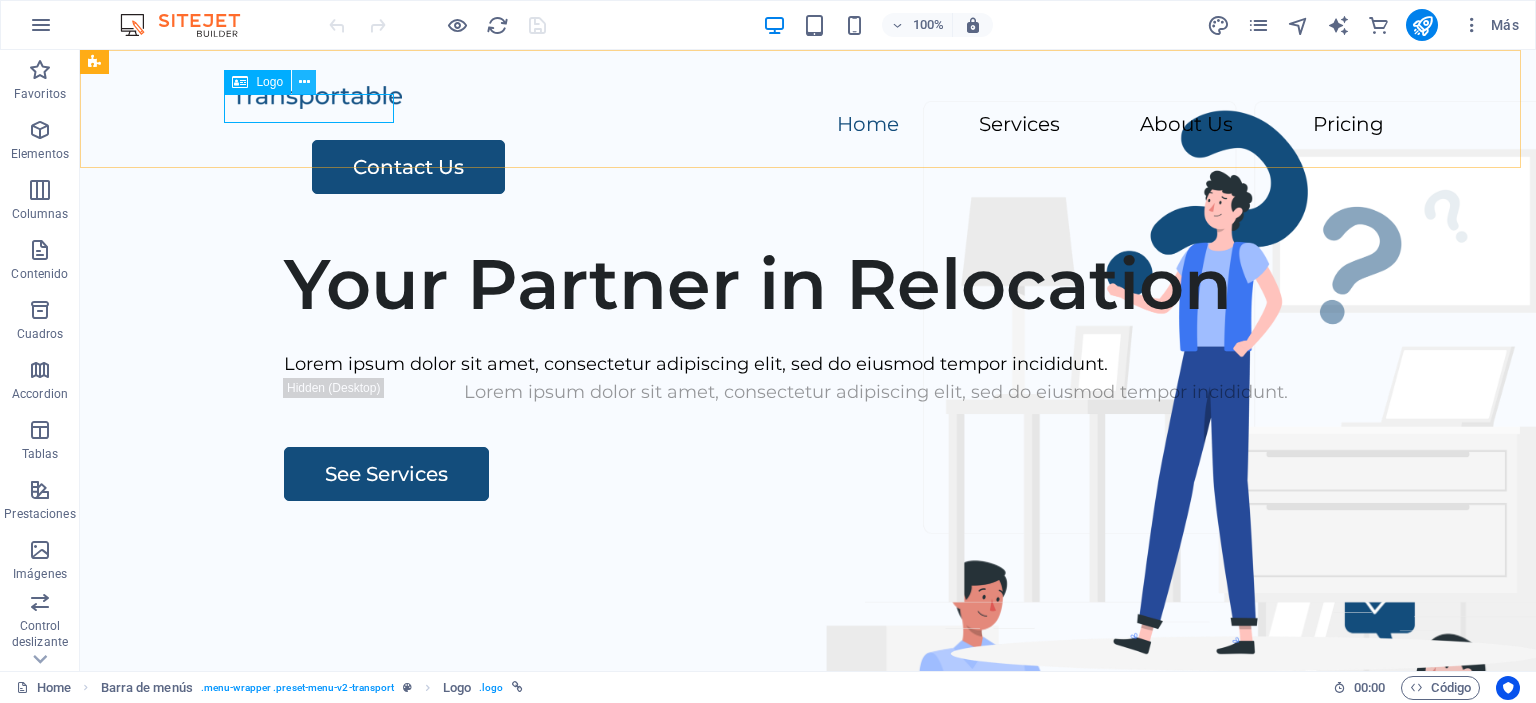 click at bounding box center [304, 82] 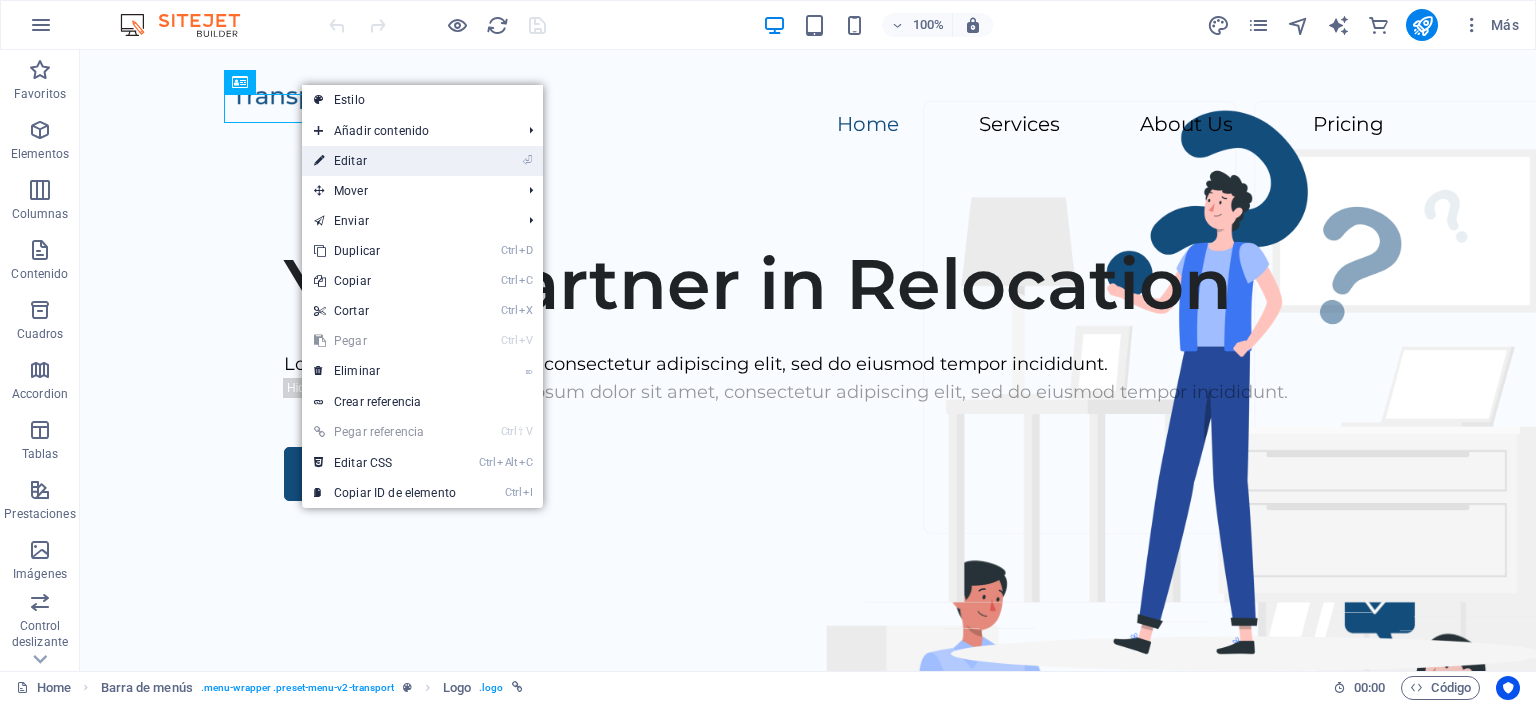 click on "⏎  Editar" at bounding box center (385, 161) 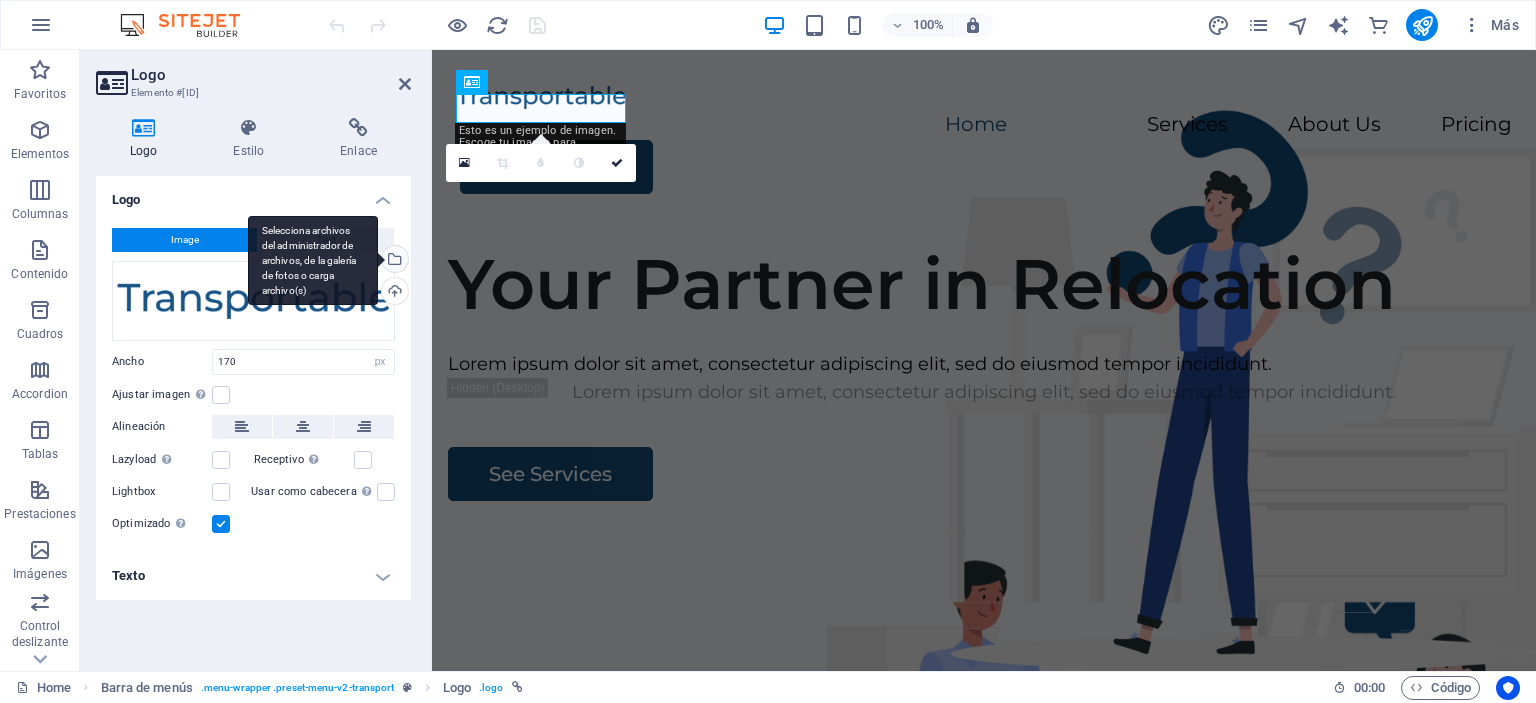 click on "Selecciona archivos del administrador de archivos, de la galería de fotos o carga archivo(s)" at bounding box center (393, 261) 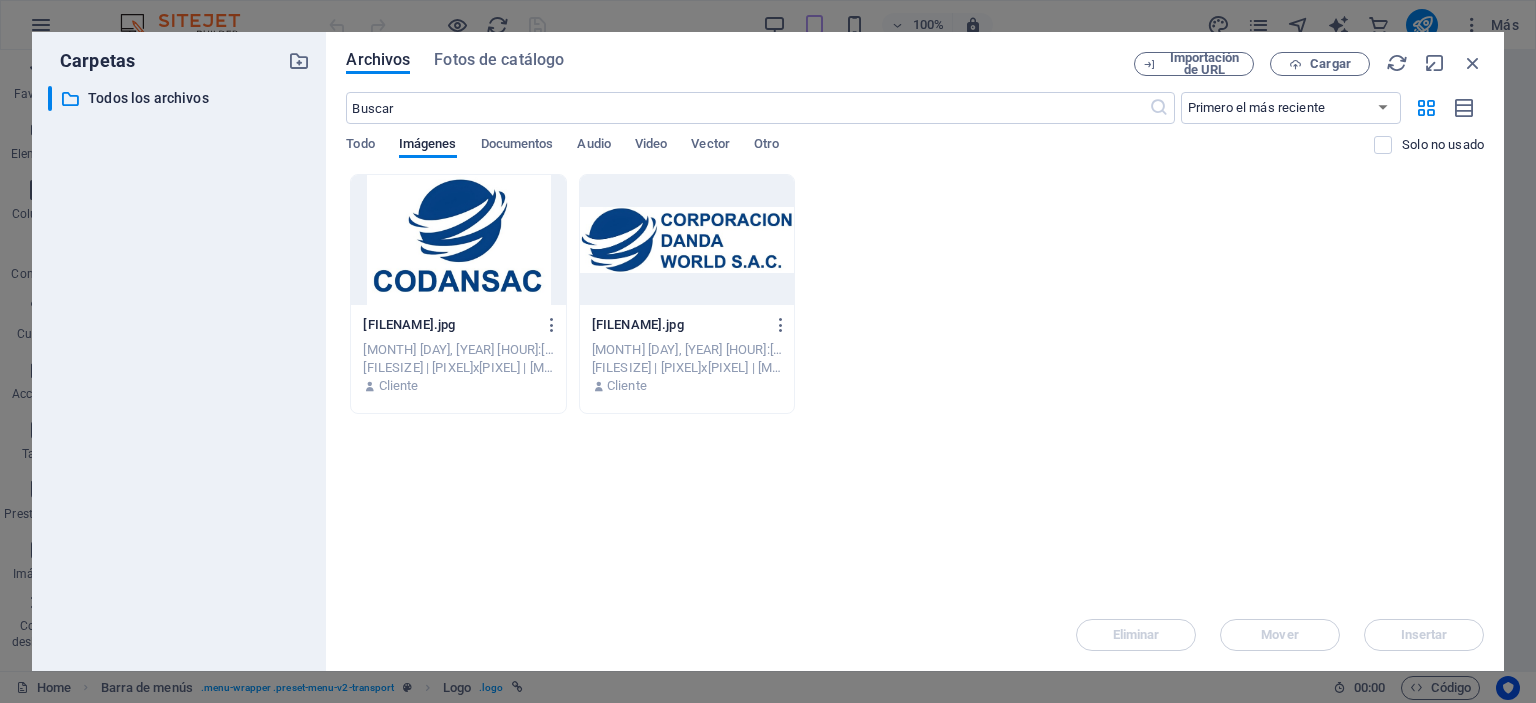 click at bounding box center (687, 240) 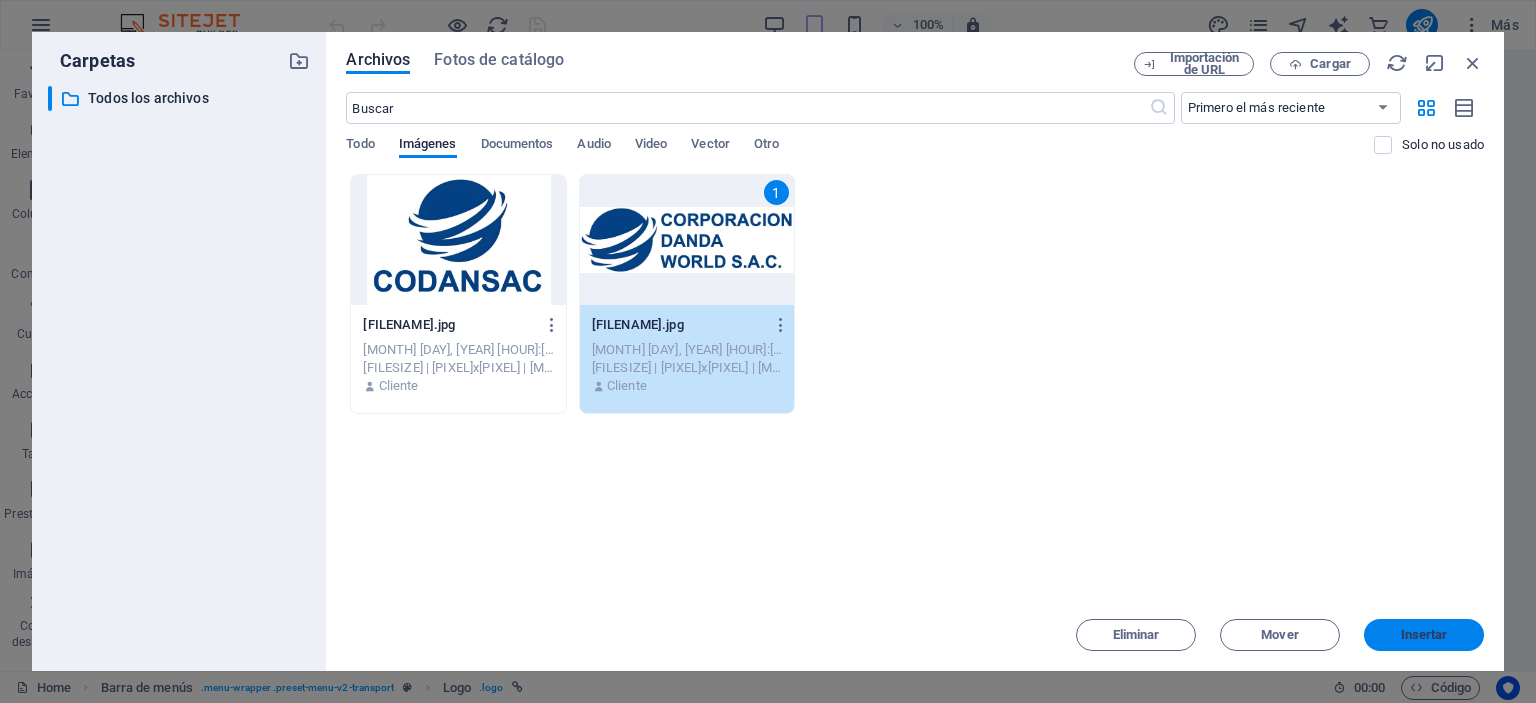 click on "Insertar" at bounding box center (1424, 635) 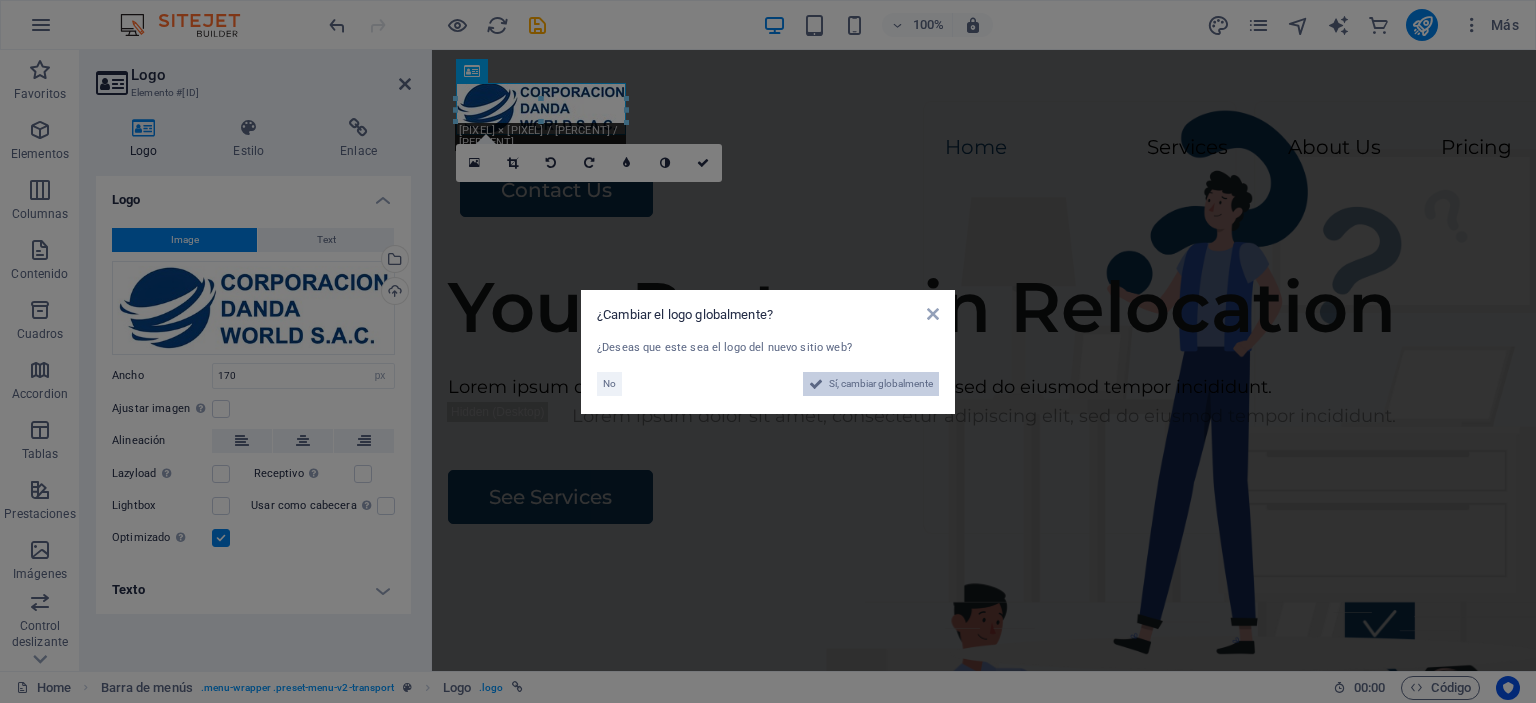 click on "Sí, cambiar globalmente" at bounding box center (881, 384) 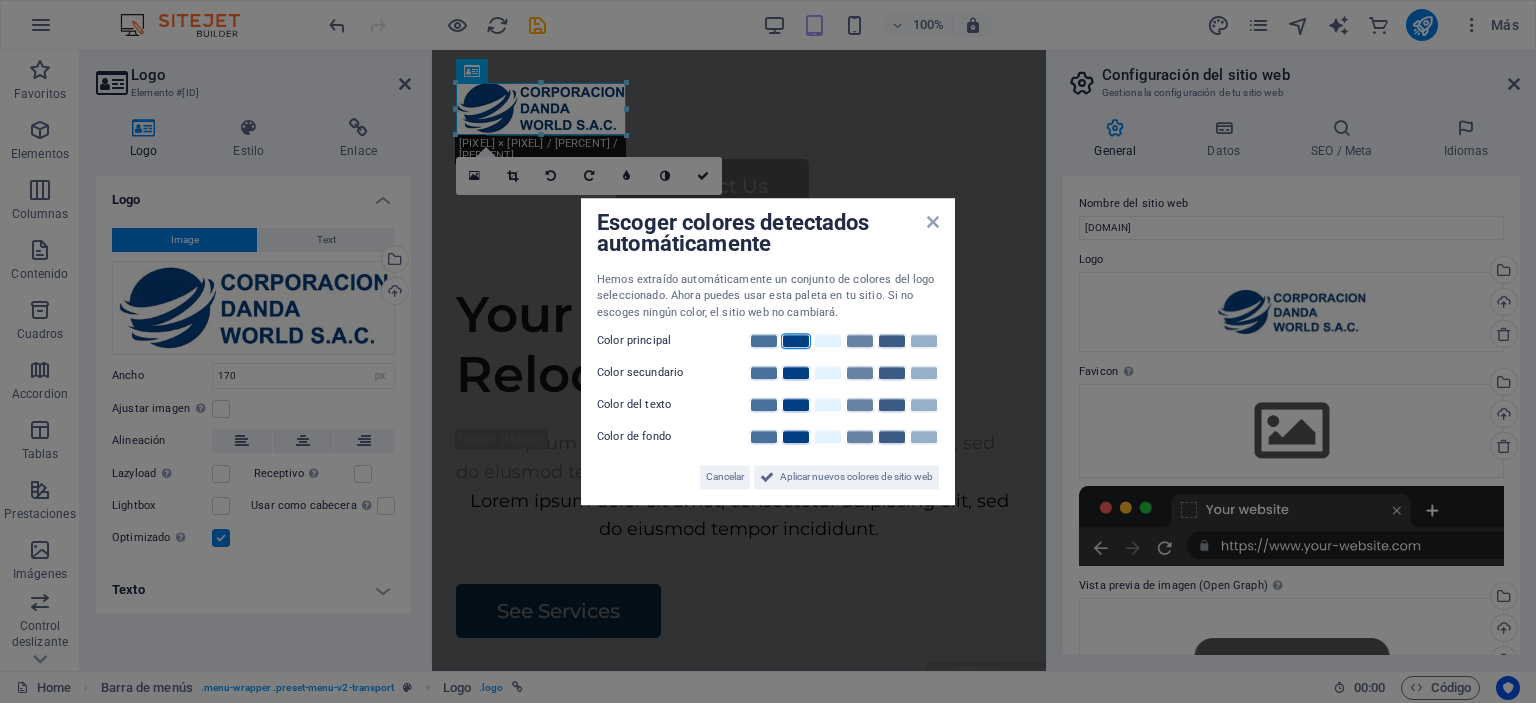 click at bounding box center (796, 341) 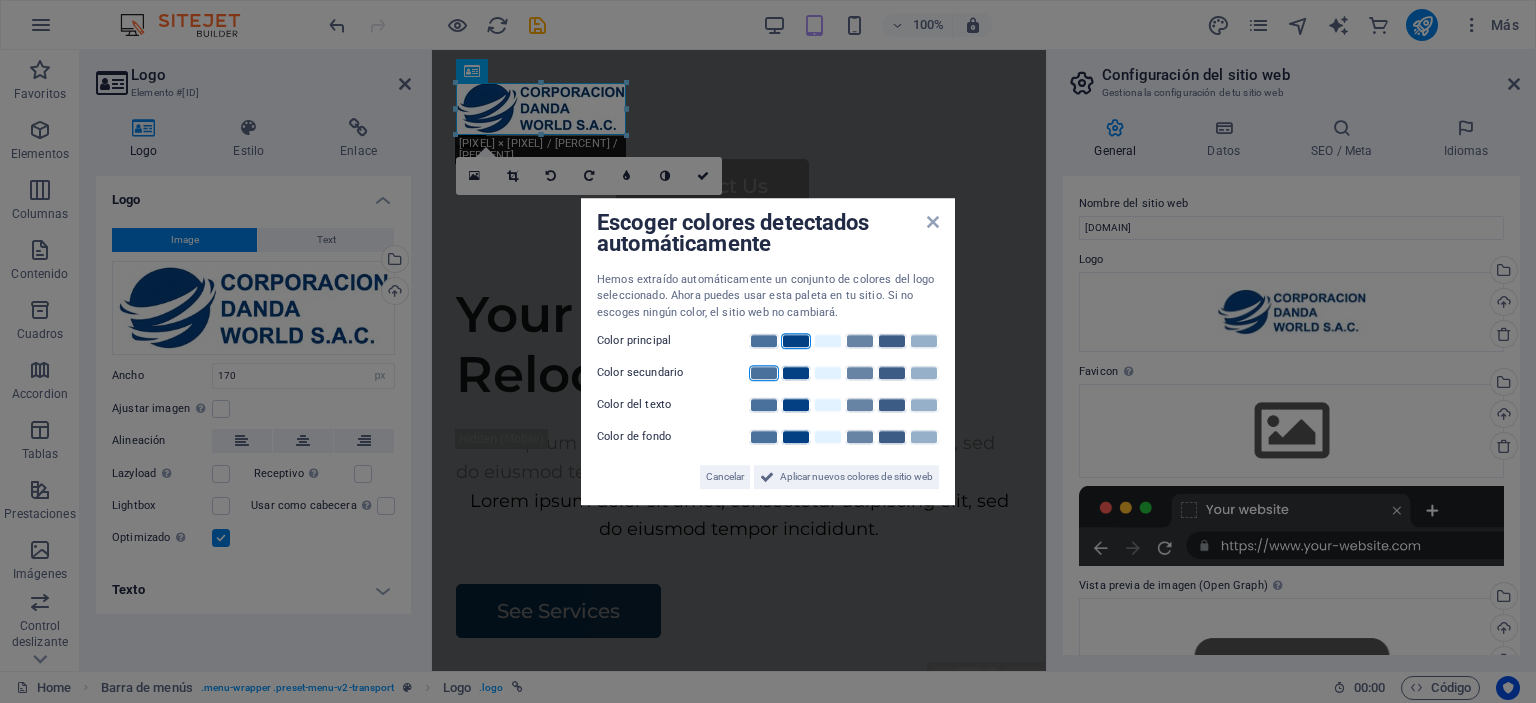 click at bounding box center [764, 373] 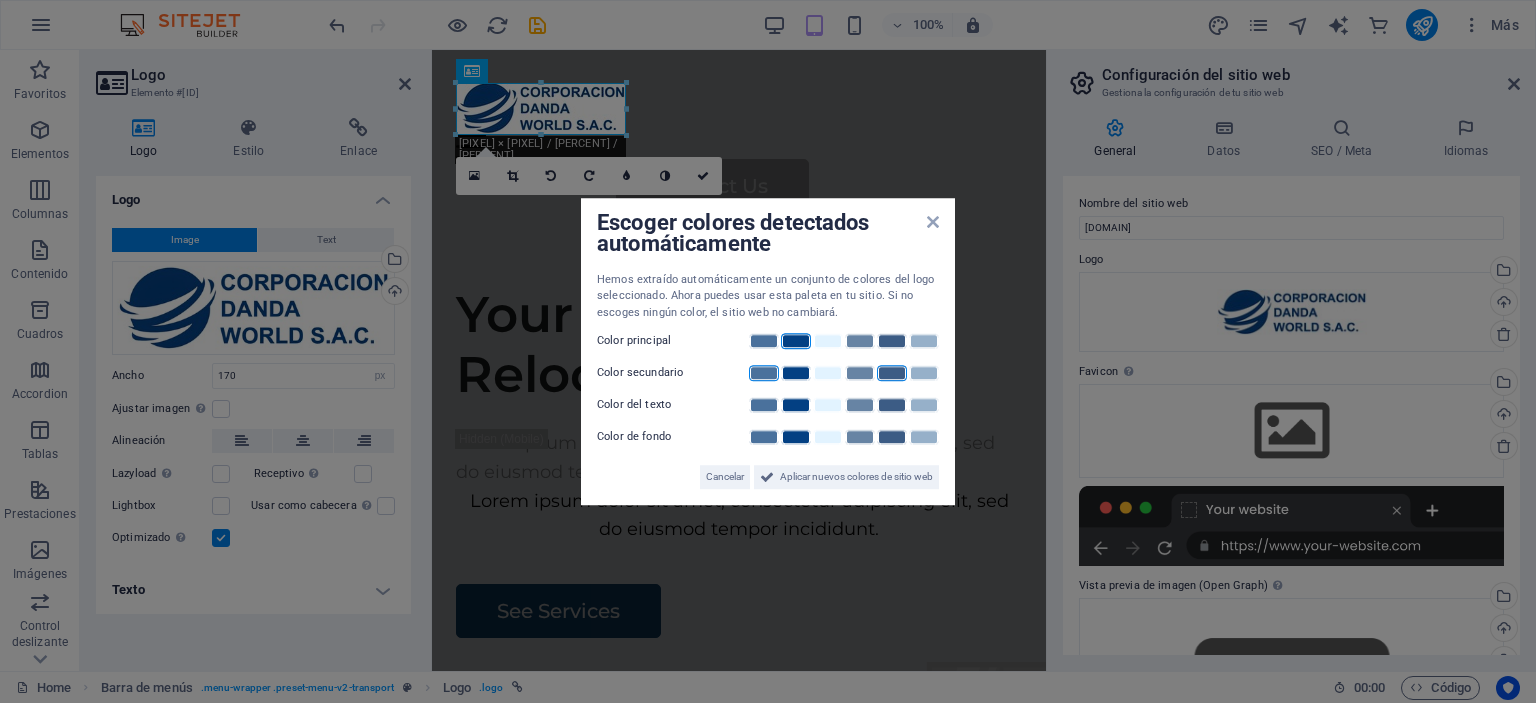 click at bounding box center [892, 373] 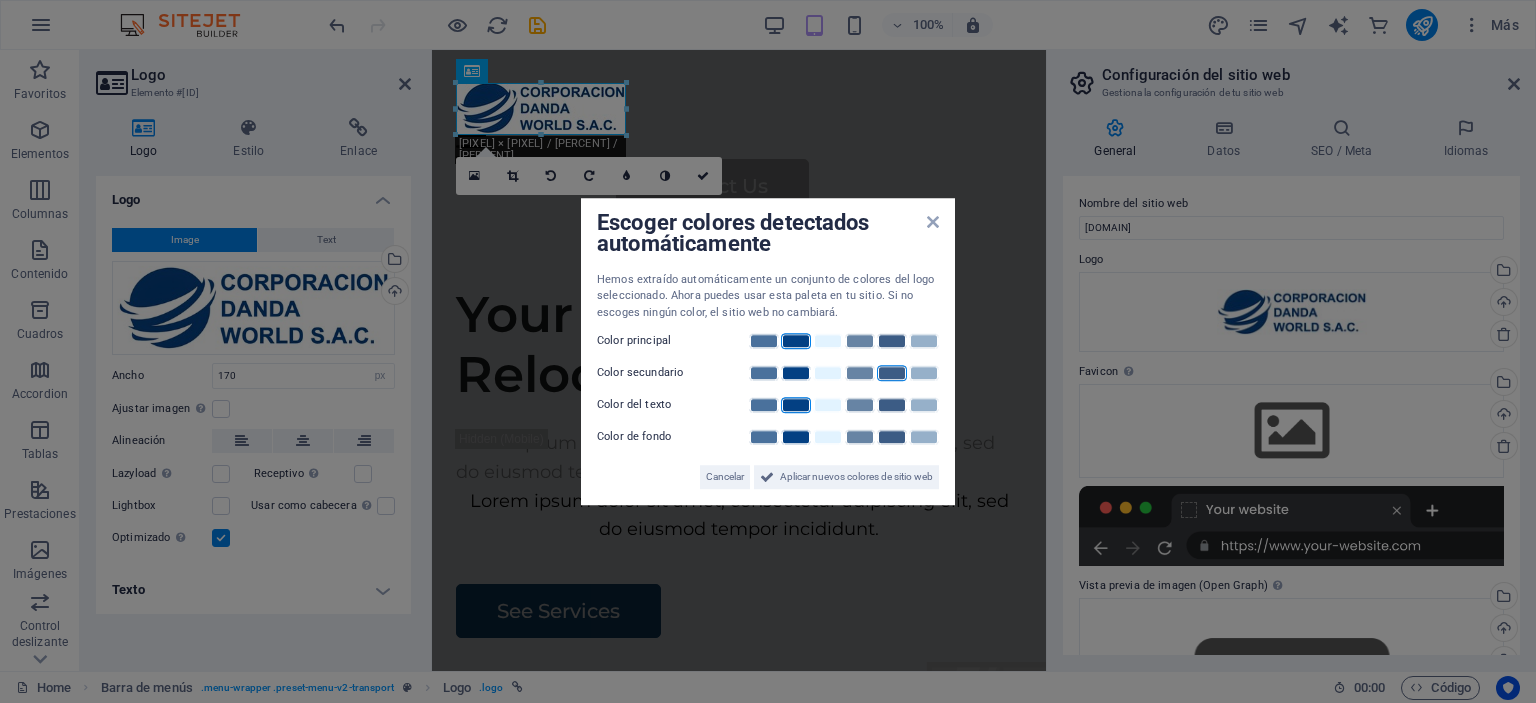 click at bounding box center (796, 405) 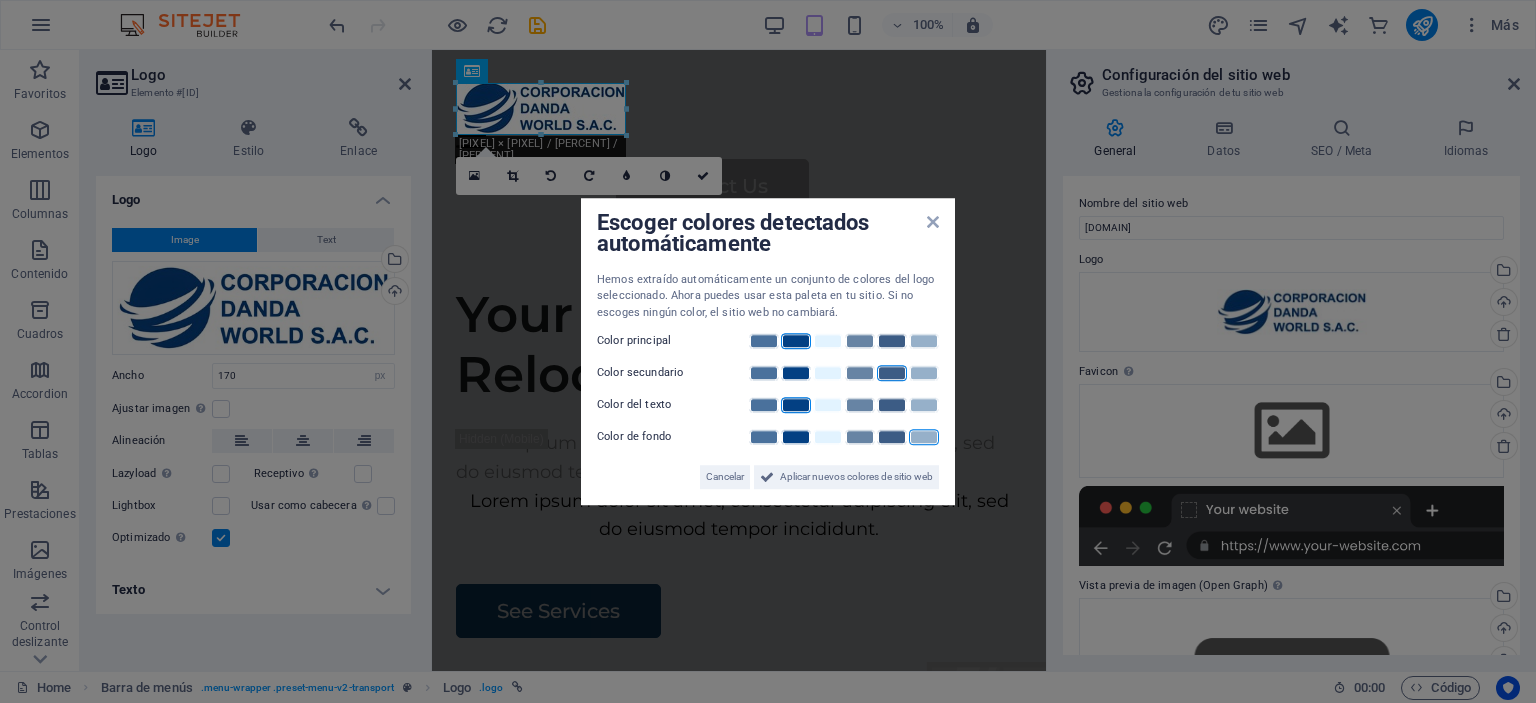 click at bounding box center [924, 437] 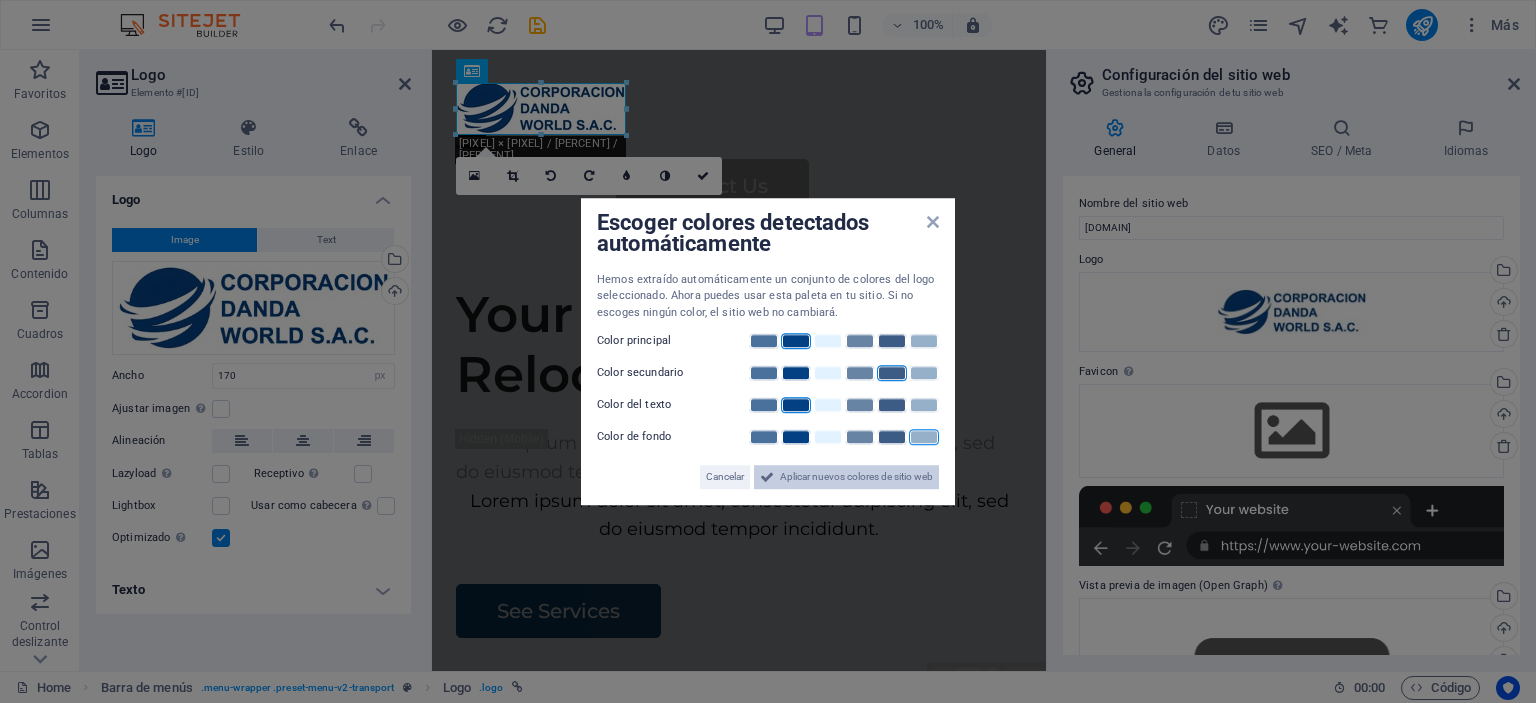 click on "Aplicar nuevos colores de sitio web" at bounding box center [856, 477] 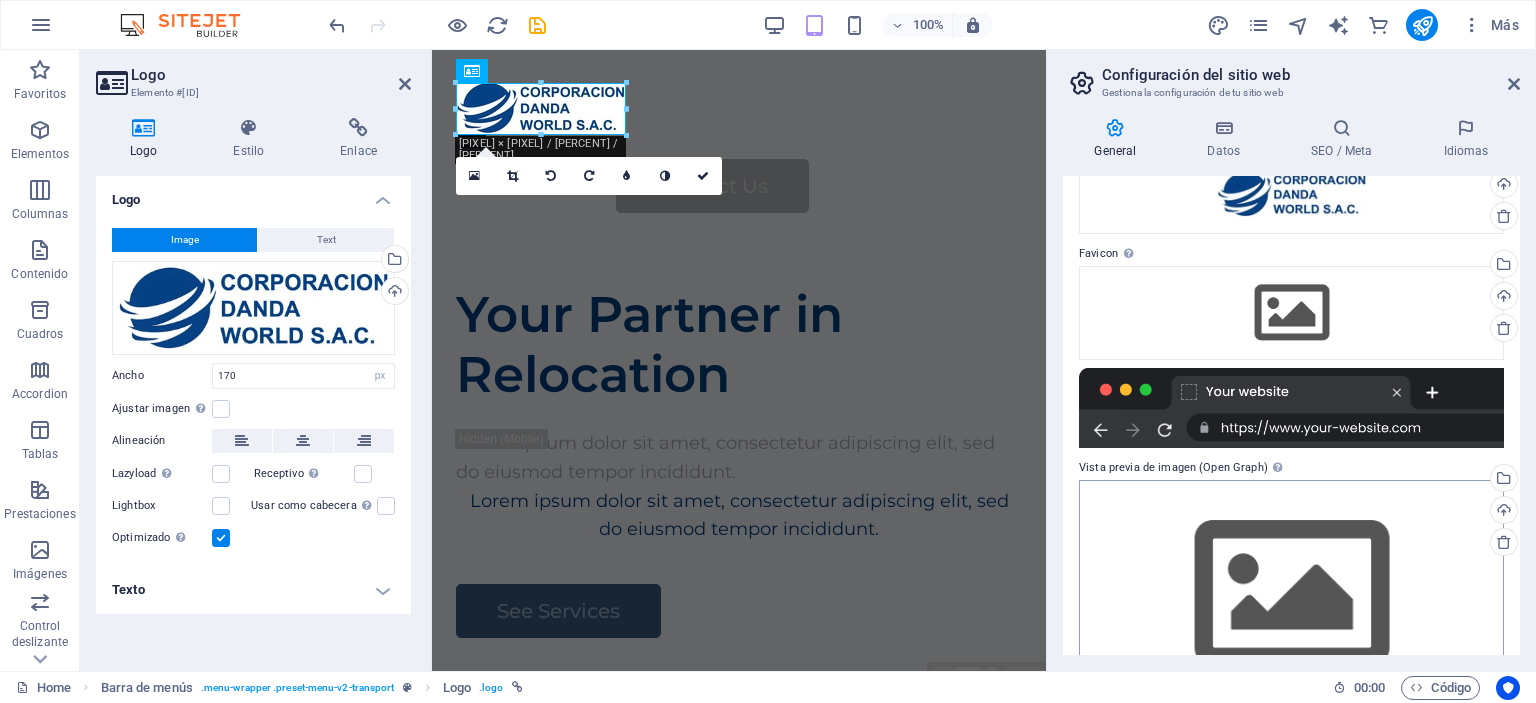 scroll, scrollTop: 188, scrollLeft: 0, axis: vertical 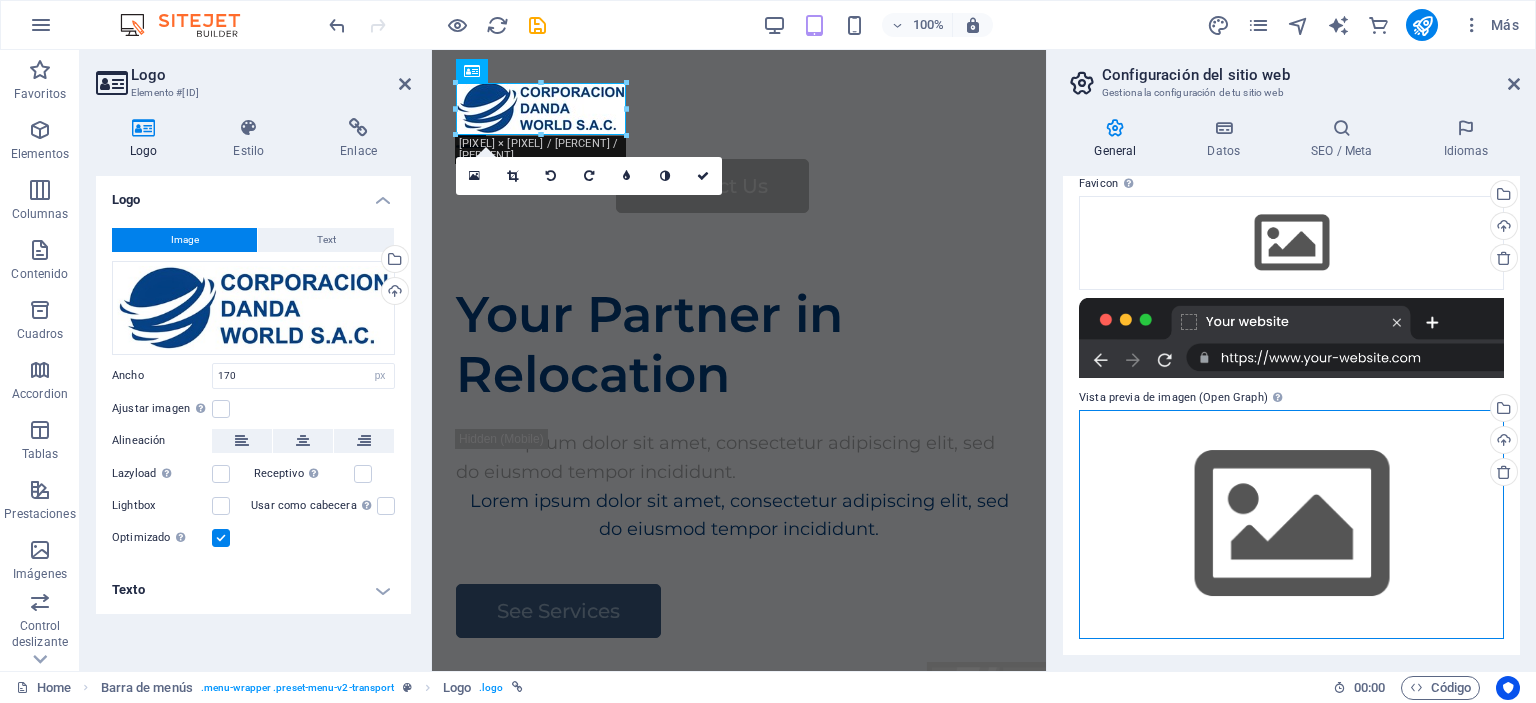 click on "Arrastra archivos aquí, haz clic para escoger archivos o  selecciona archivos de Archivos o de nuestra galería gratuita de fotos y vídeos" at bounding box center [1291, 524] 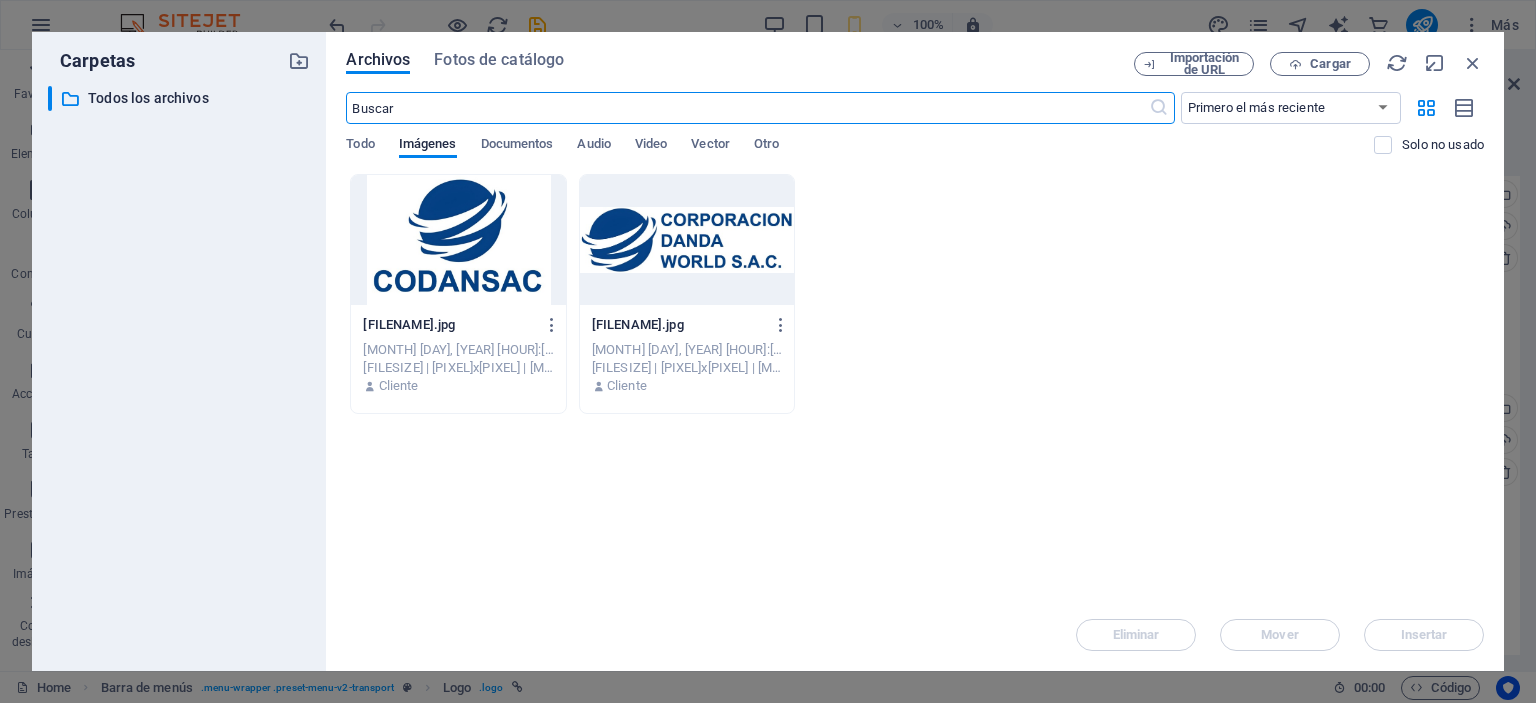 click at bounding box center (687, 240) 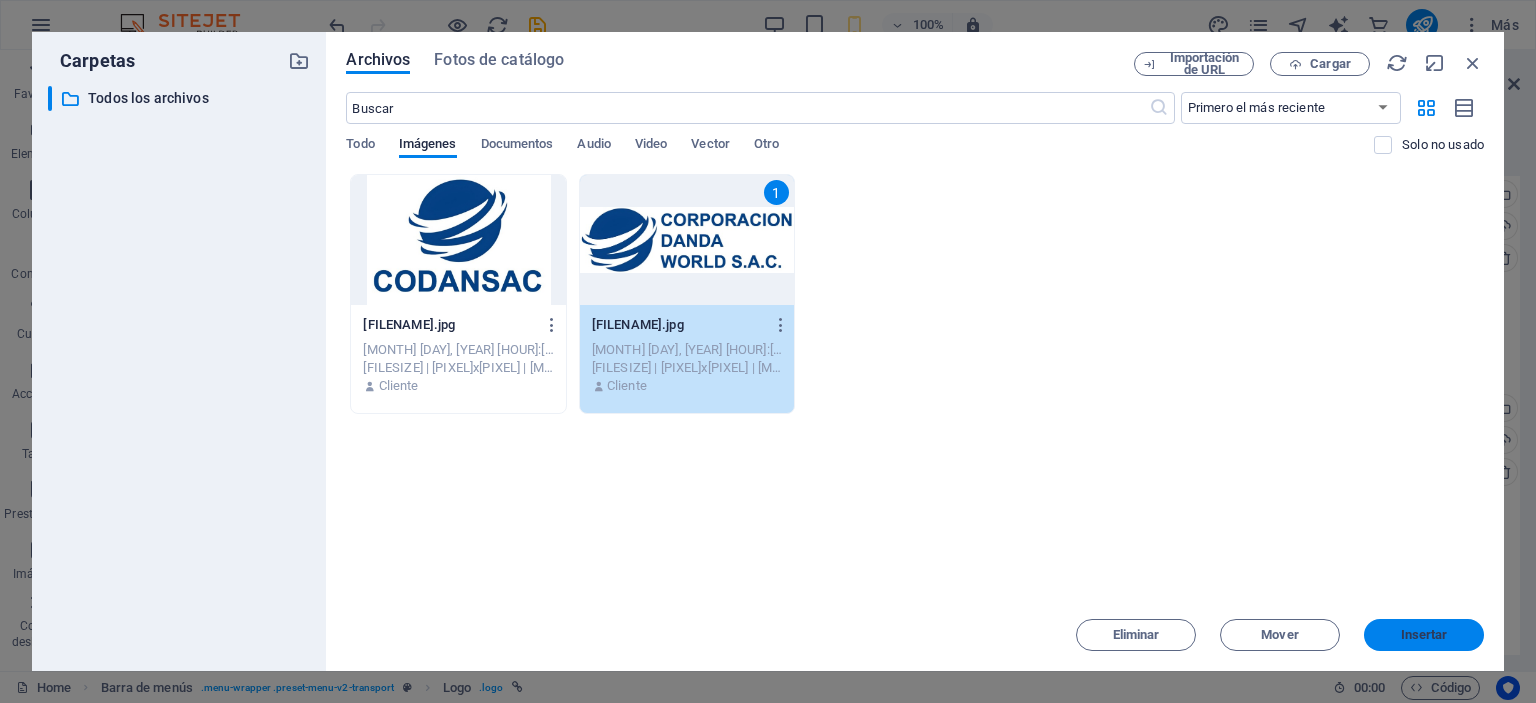 click on "Insertar" at bounding box center [1424, 635] 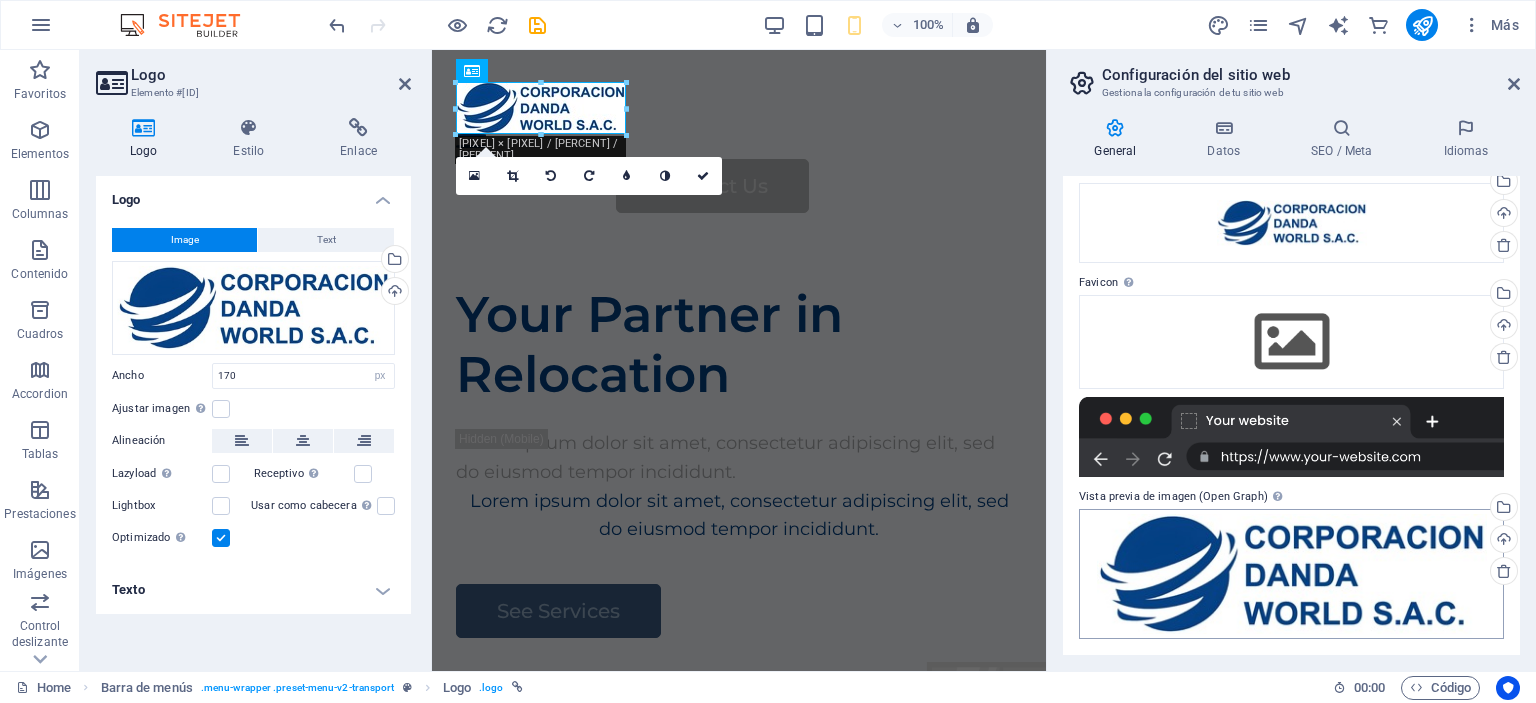 scroll, scrollTop: 88, scrollLeft: 0, axis: vertical 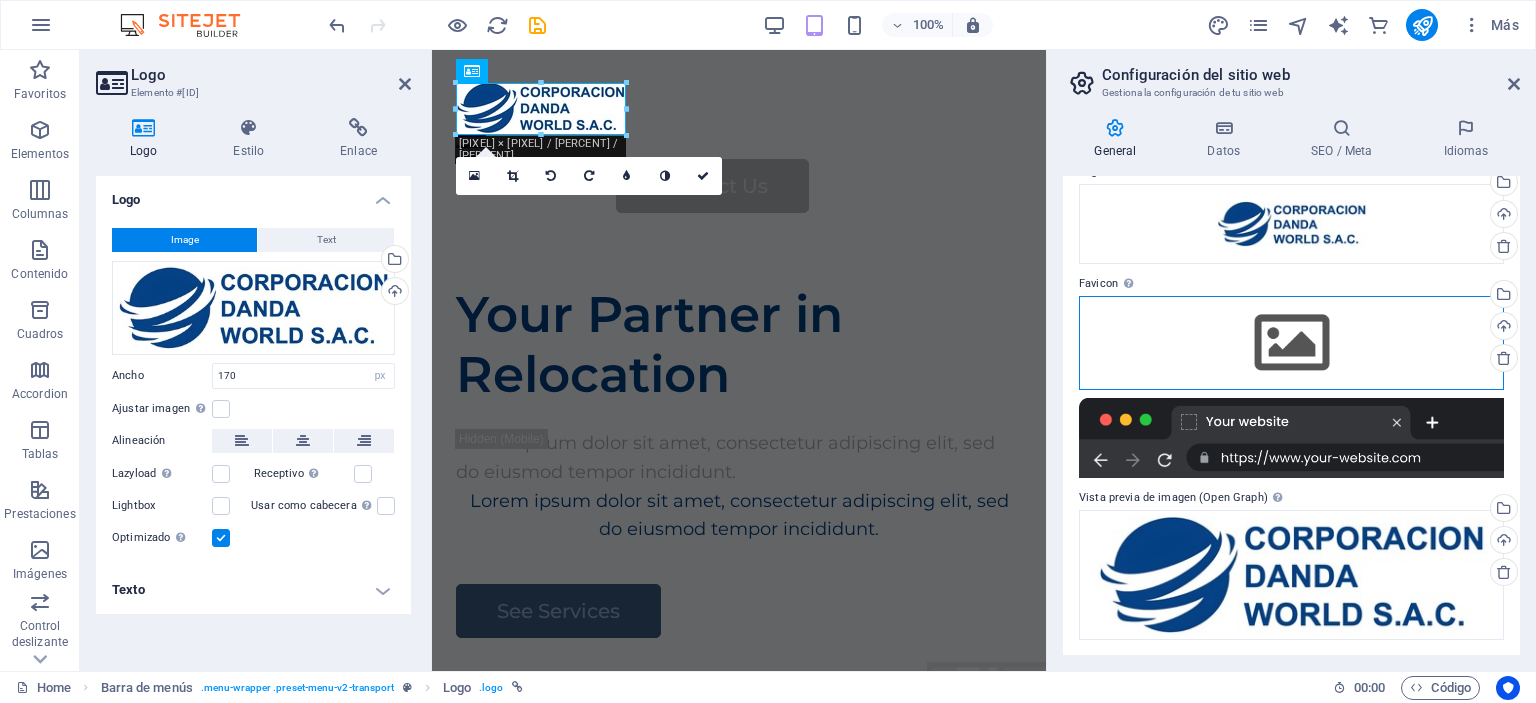 click on "Arrastra archivos aquí, haz clic para escoger archivos o  selecciona archivos de Archivos o de nuestra galería gratuita de fotos y vídeos" at bounding box center (1291, 343) 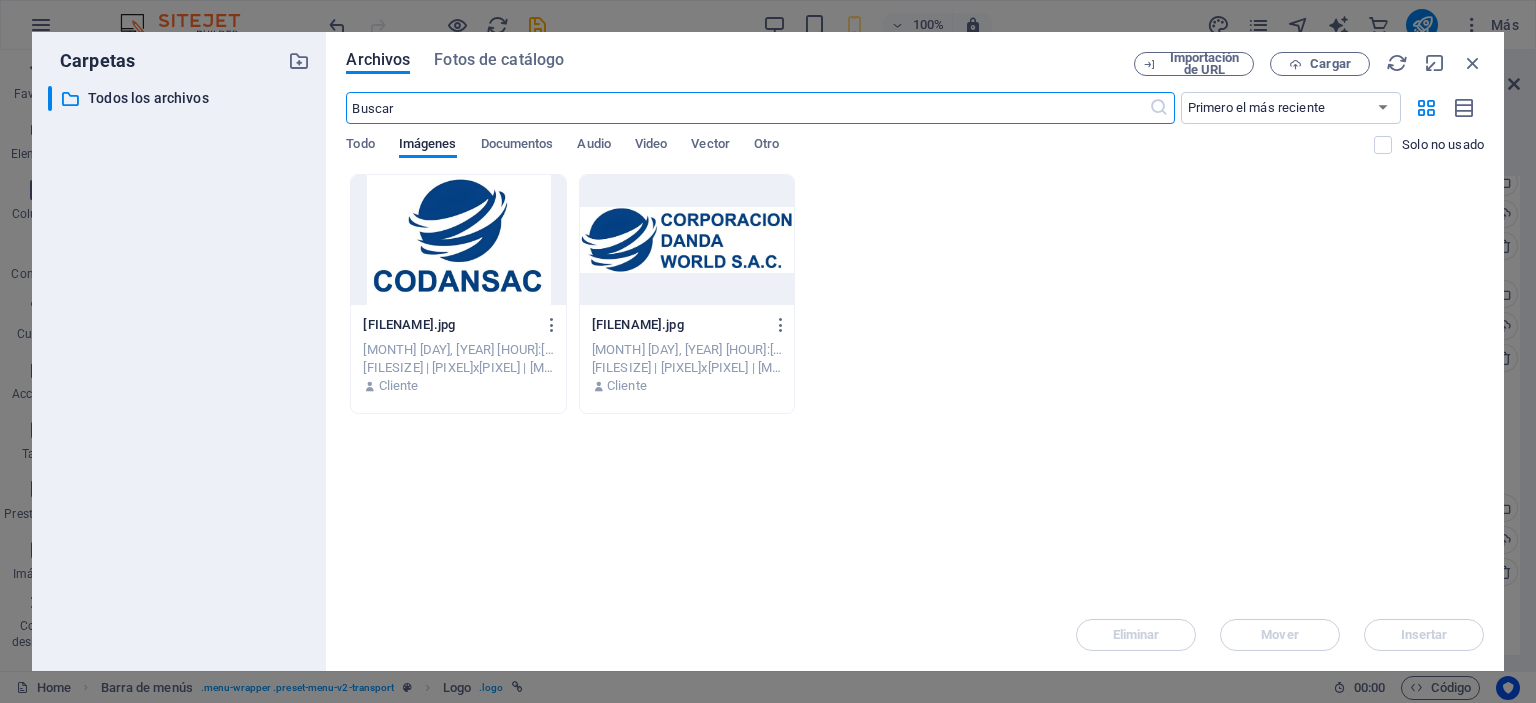 click at bounding box center (687, 240) 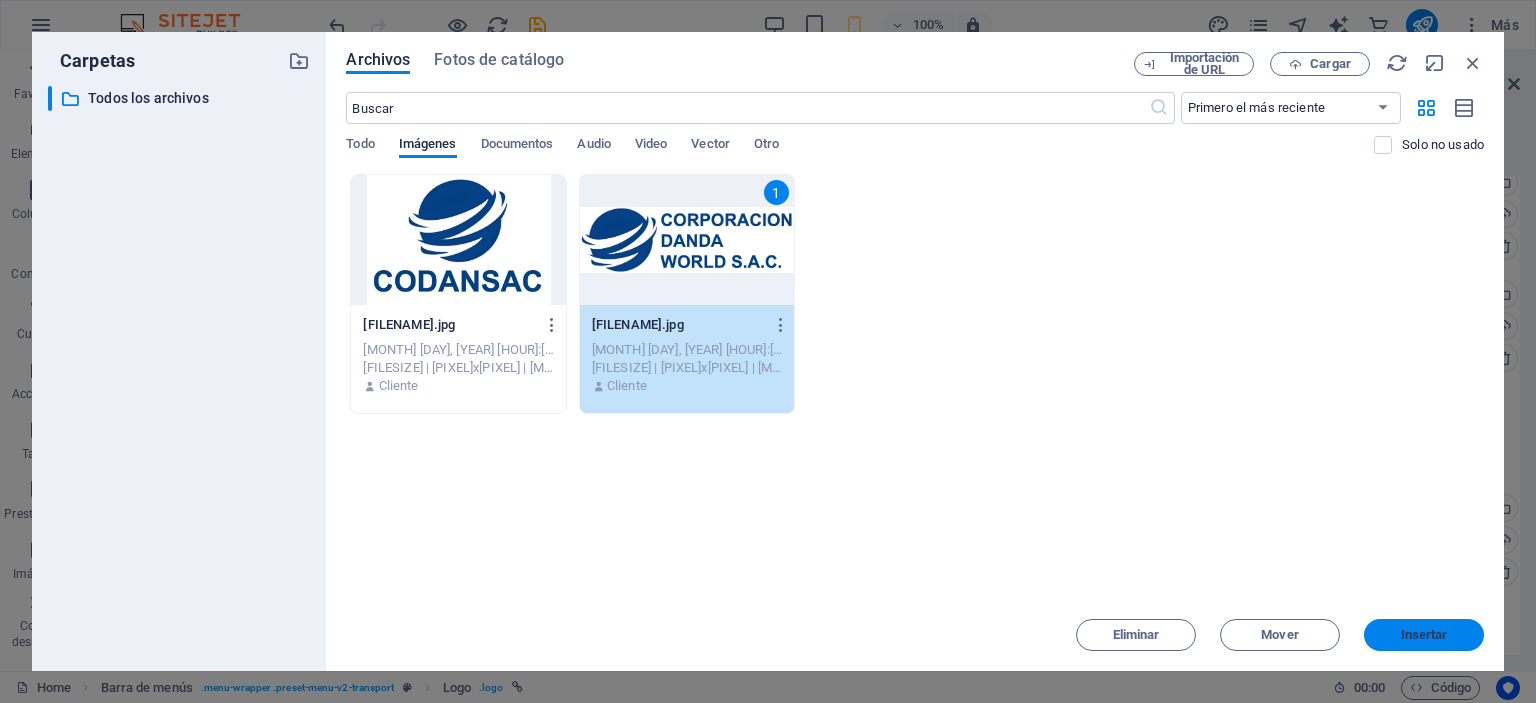 click on "Insertar" at bounding box center (1424, 635) 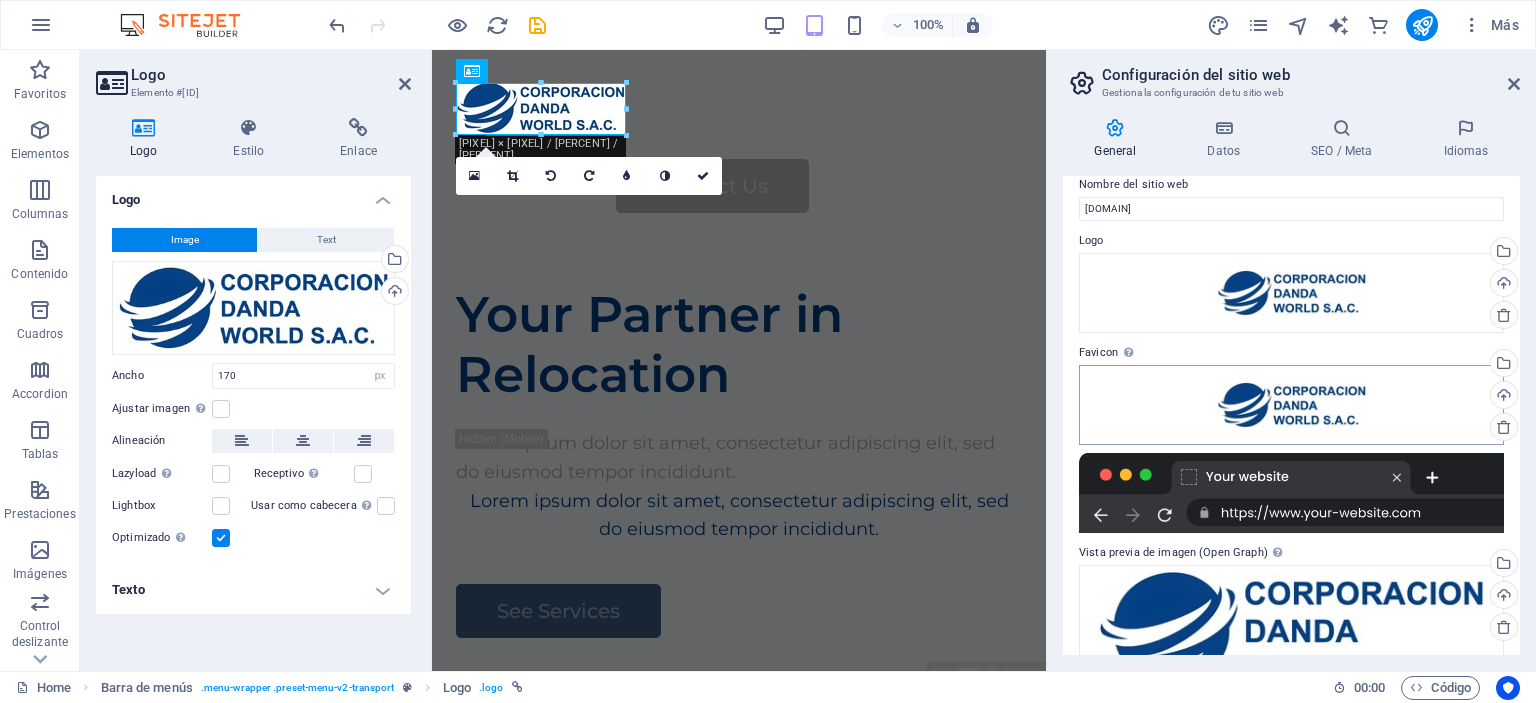 scroll, scrollTop: 0, scrollLeft: 0, axis: both 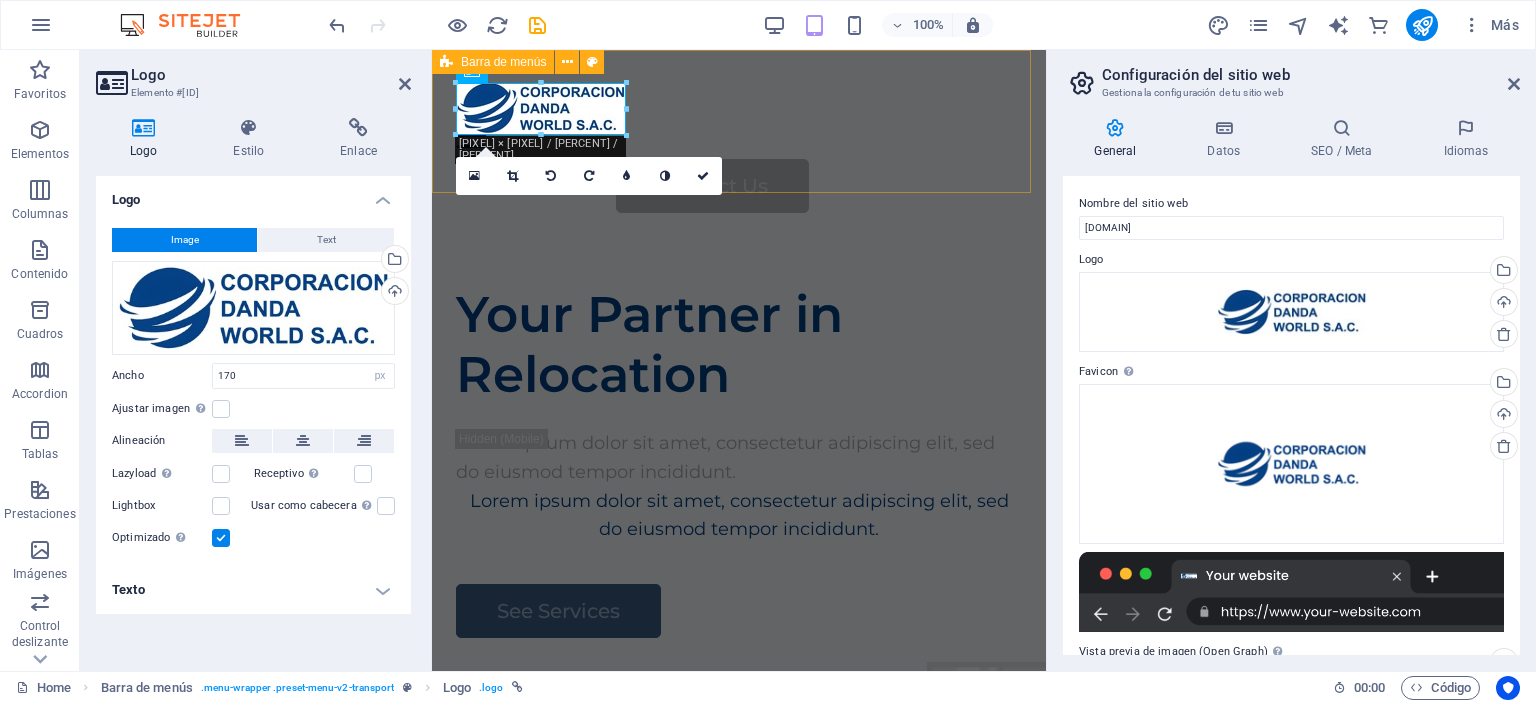click on "Home Services About Us Pricing Contact Us" at bounding box center (739, 147) 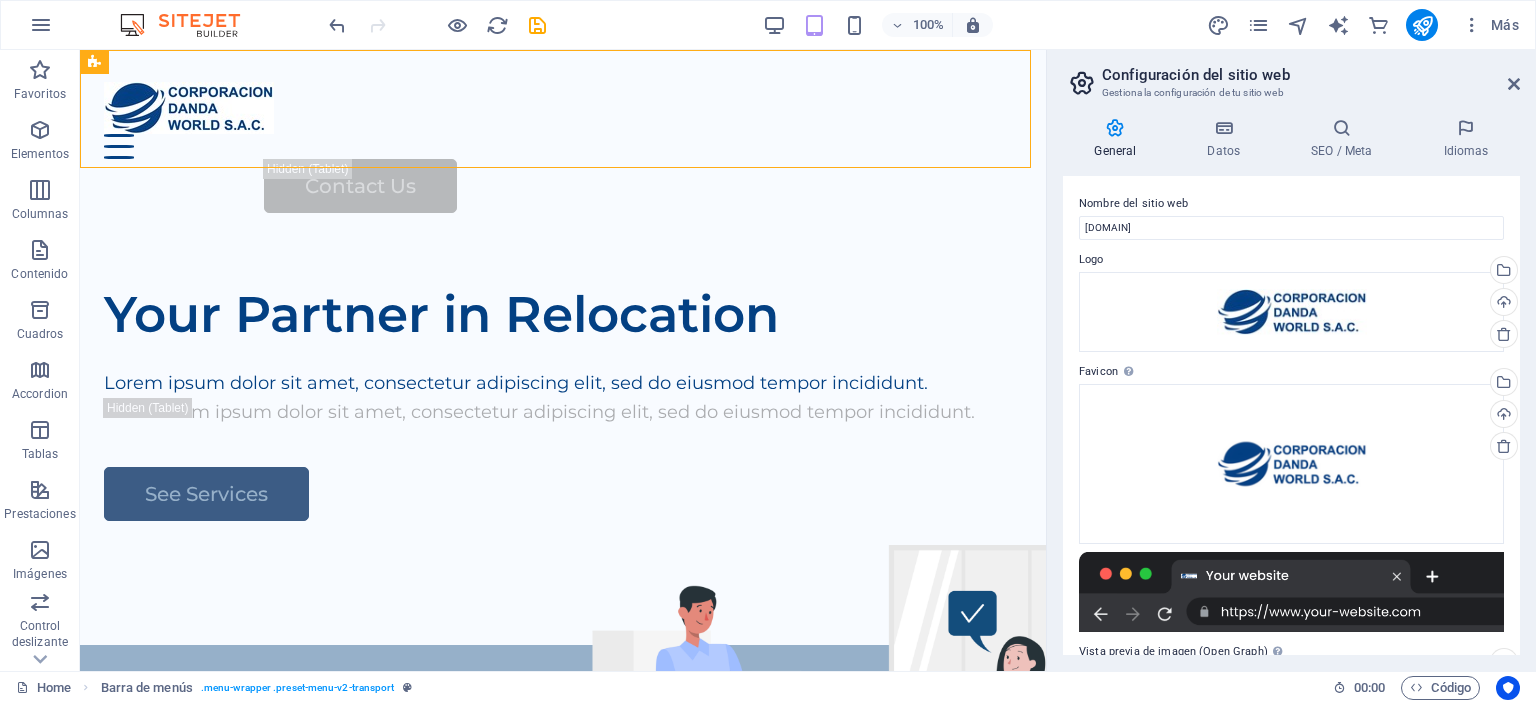 click on "Configuración del sitio web Gestiona la configuración de tu sitio web" at bounding box center (1293, 76) 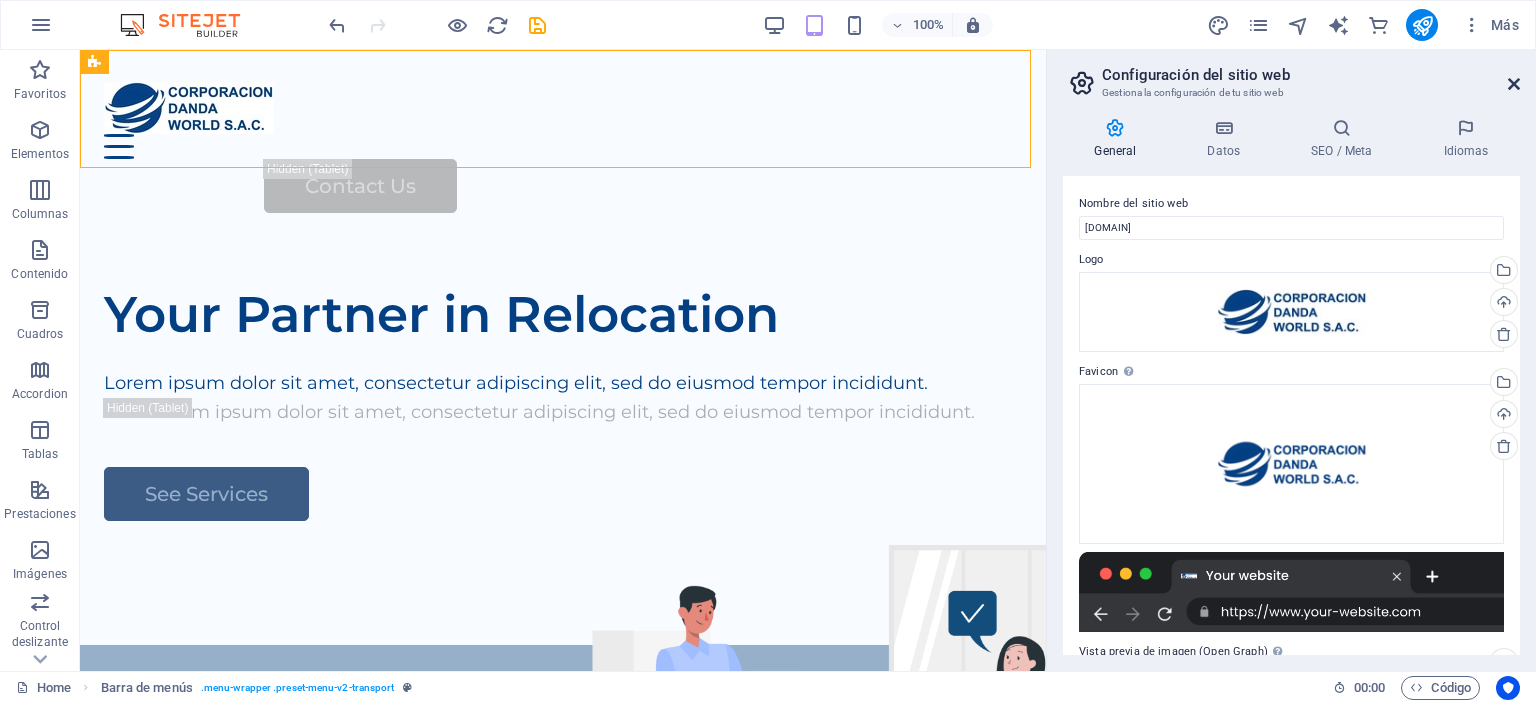 click at bounding box center [1514, 84] 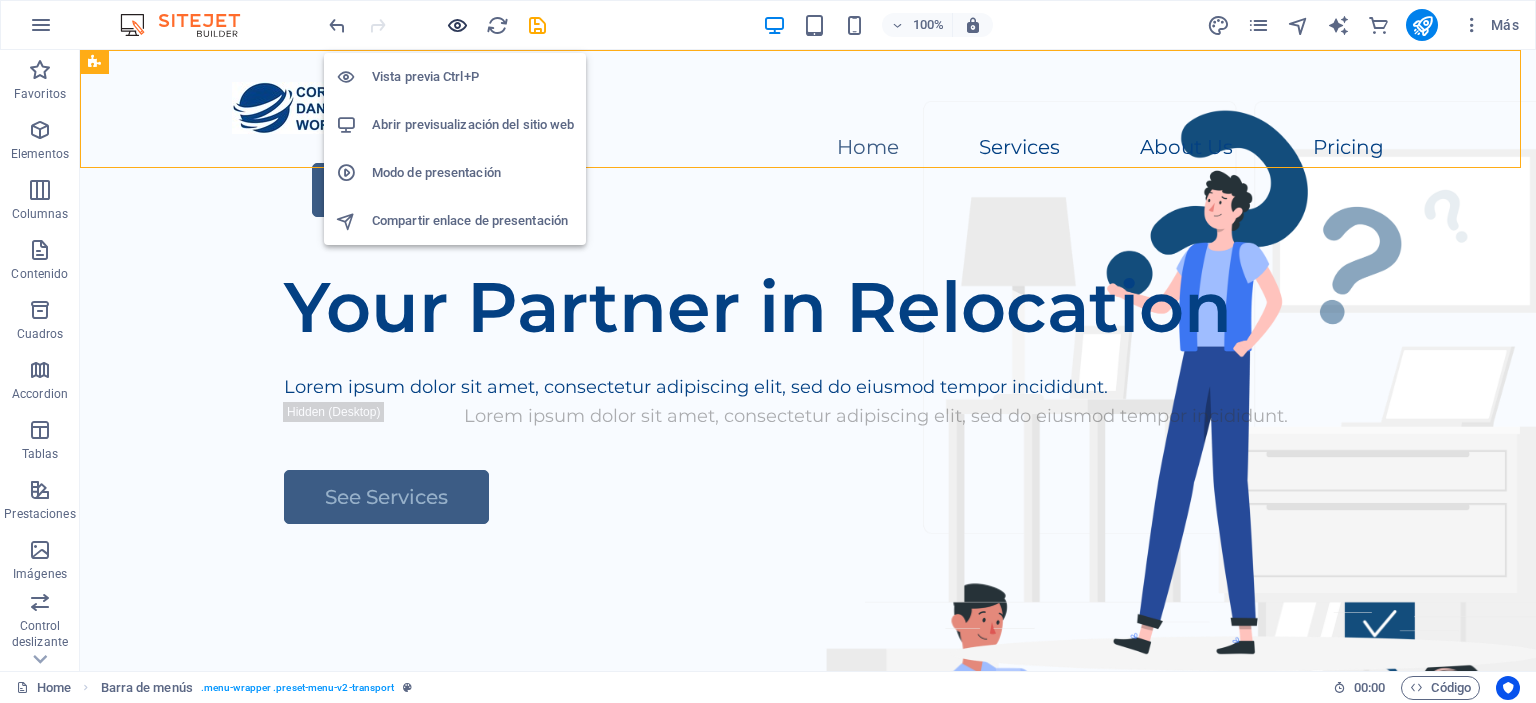 click at bounding box center [457, 25] 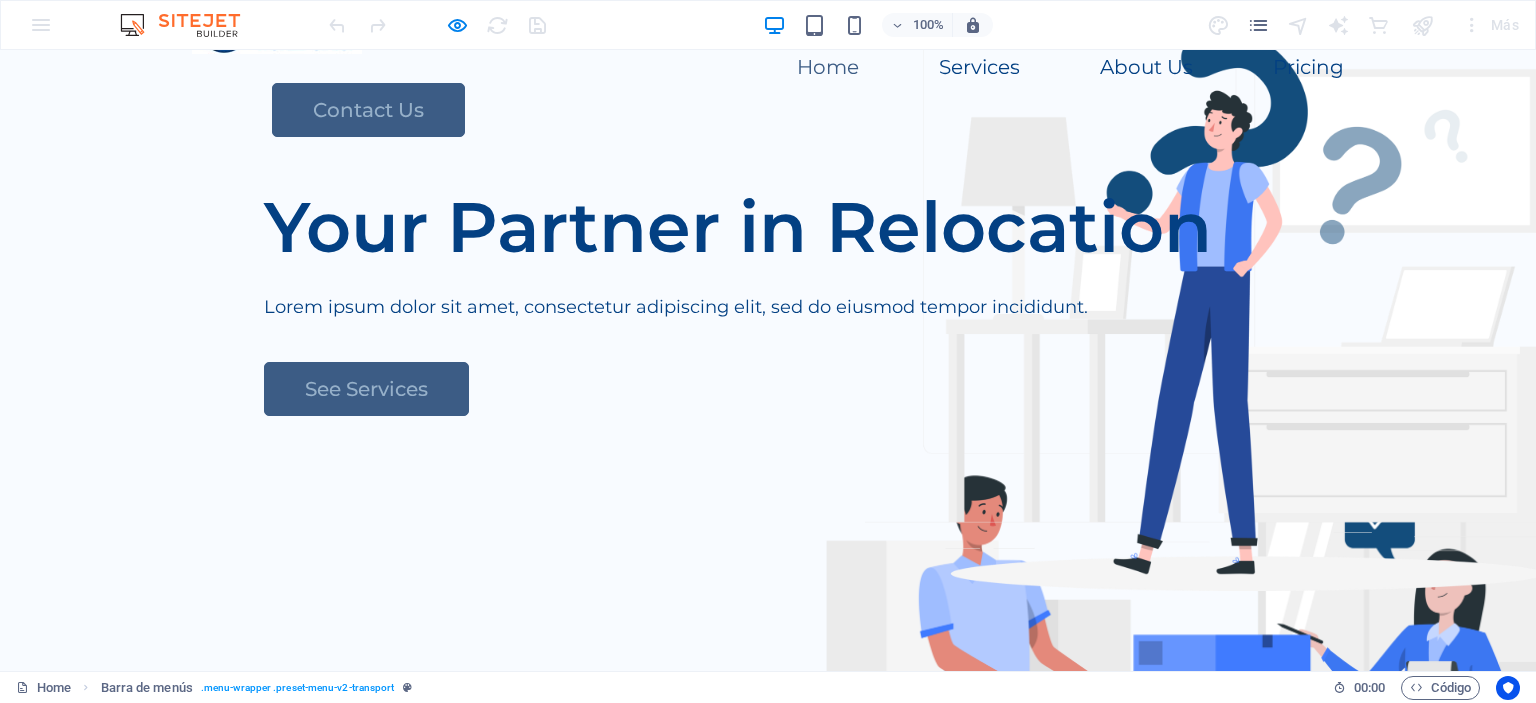 scroll, scrollTop: 0, scrollLeft: 0, axis: both 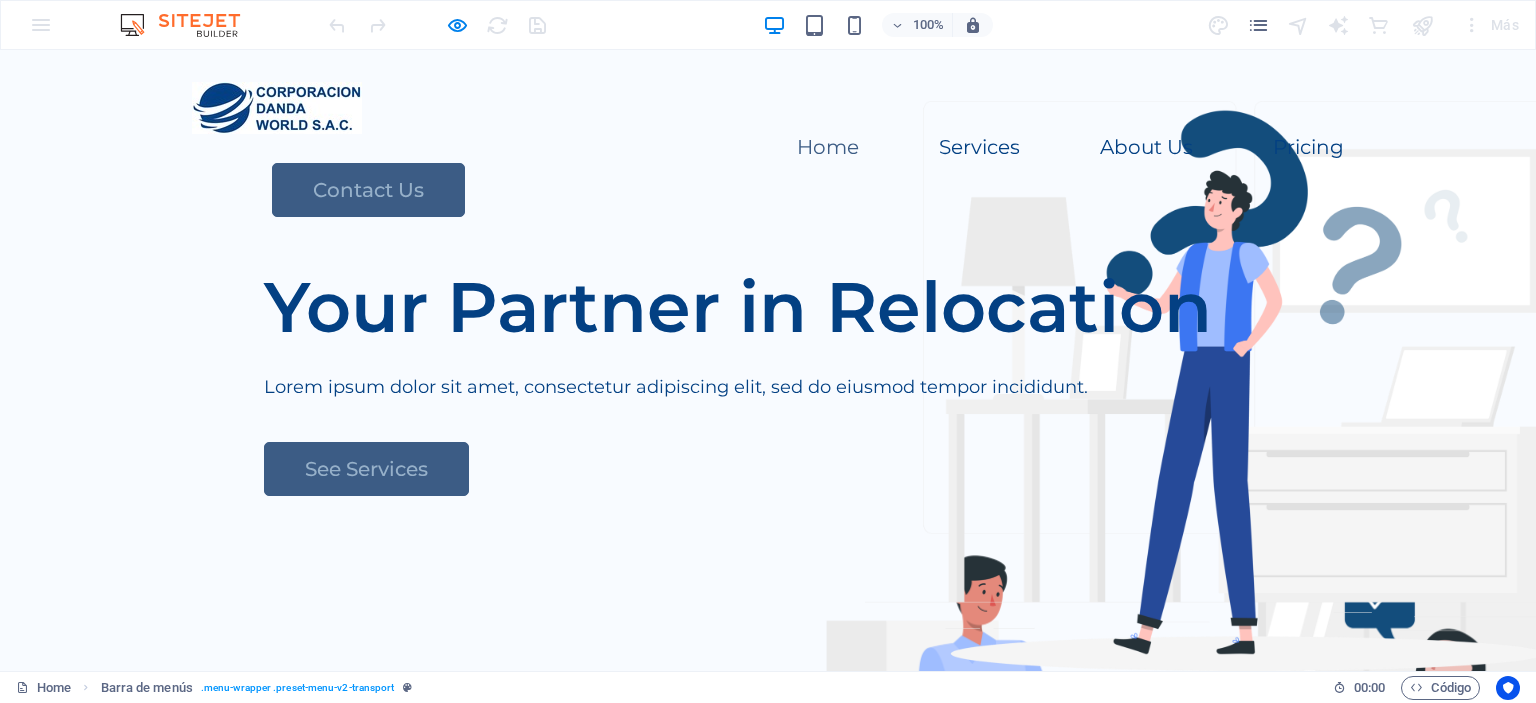 click at bounding box center [277, 108] 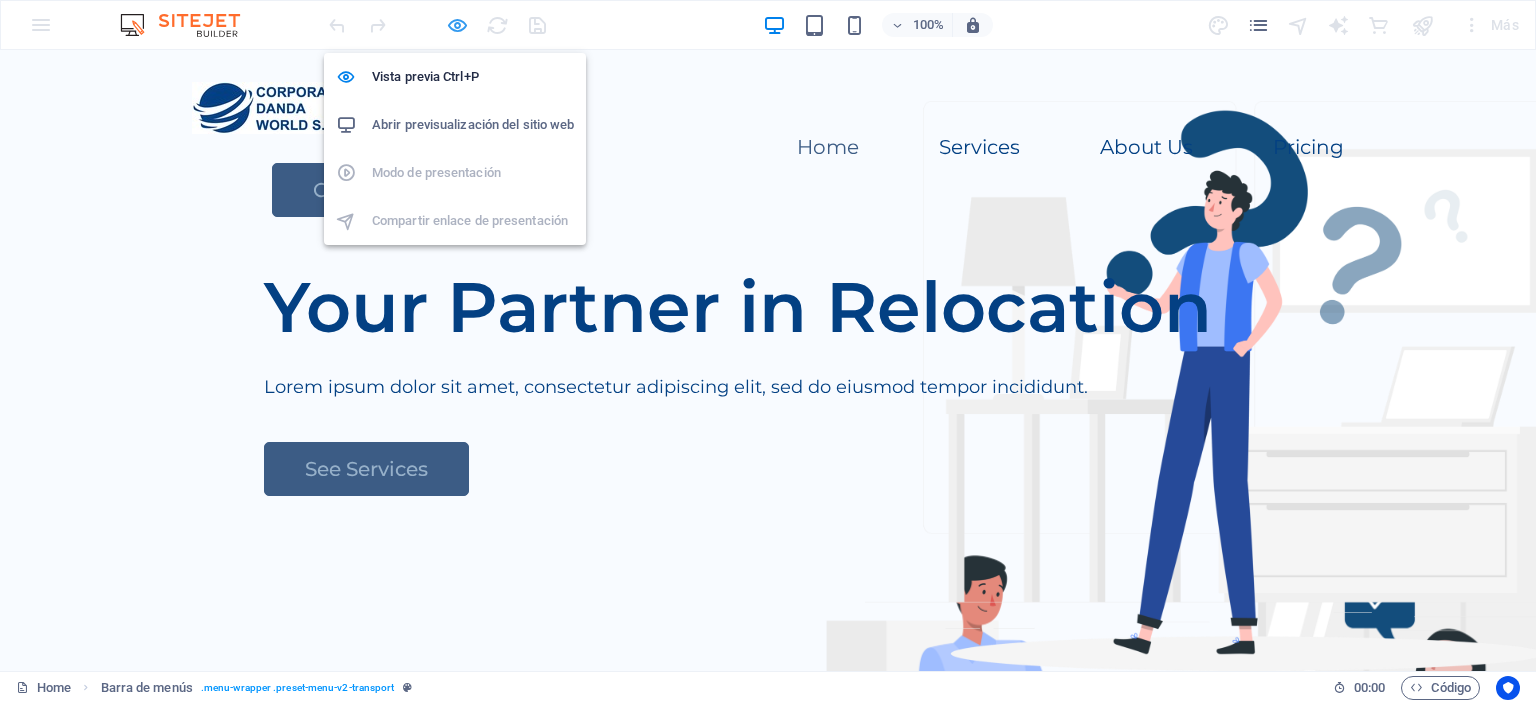 click at bounding box center (457, 25) 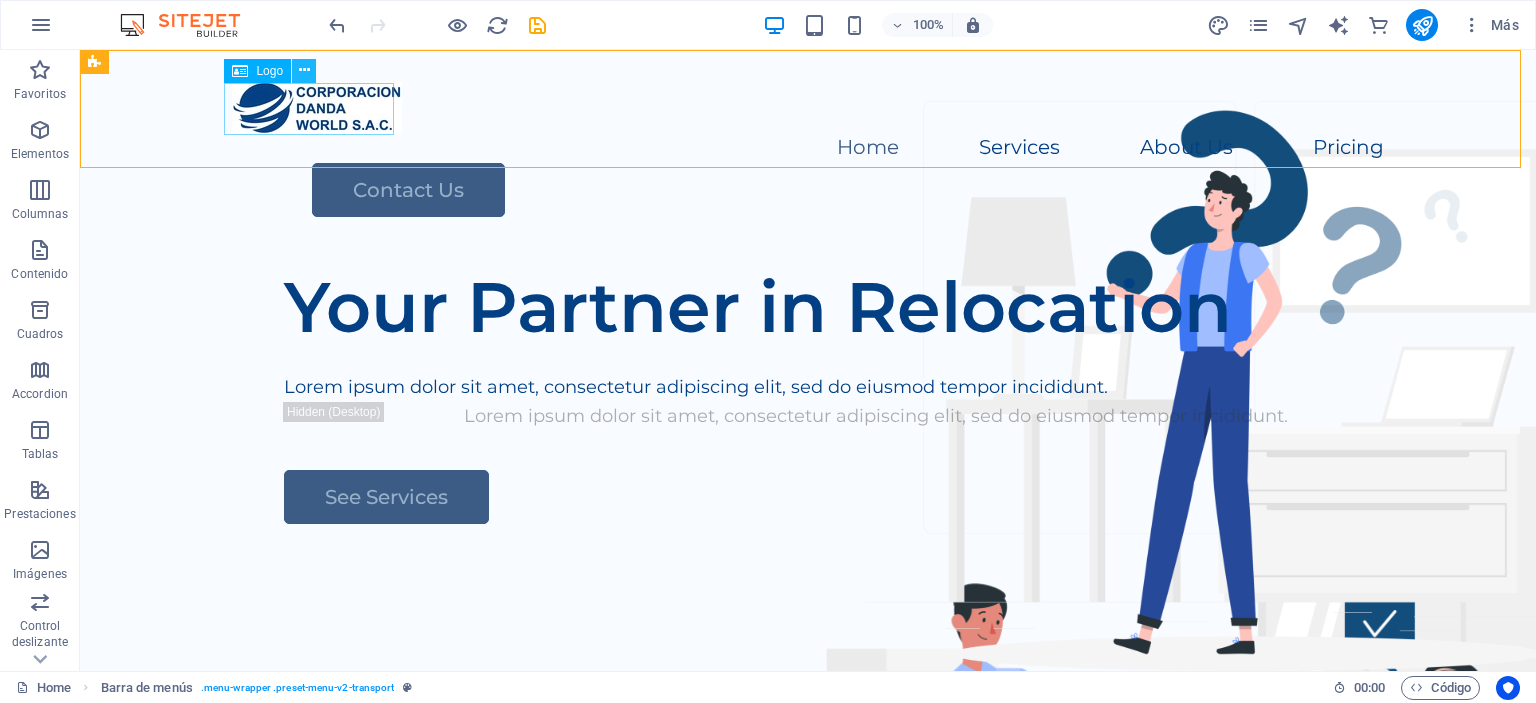 click at bounding box center [304, 70] 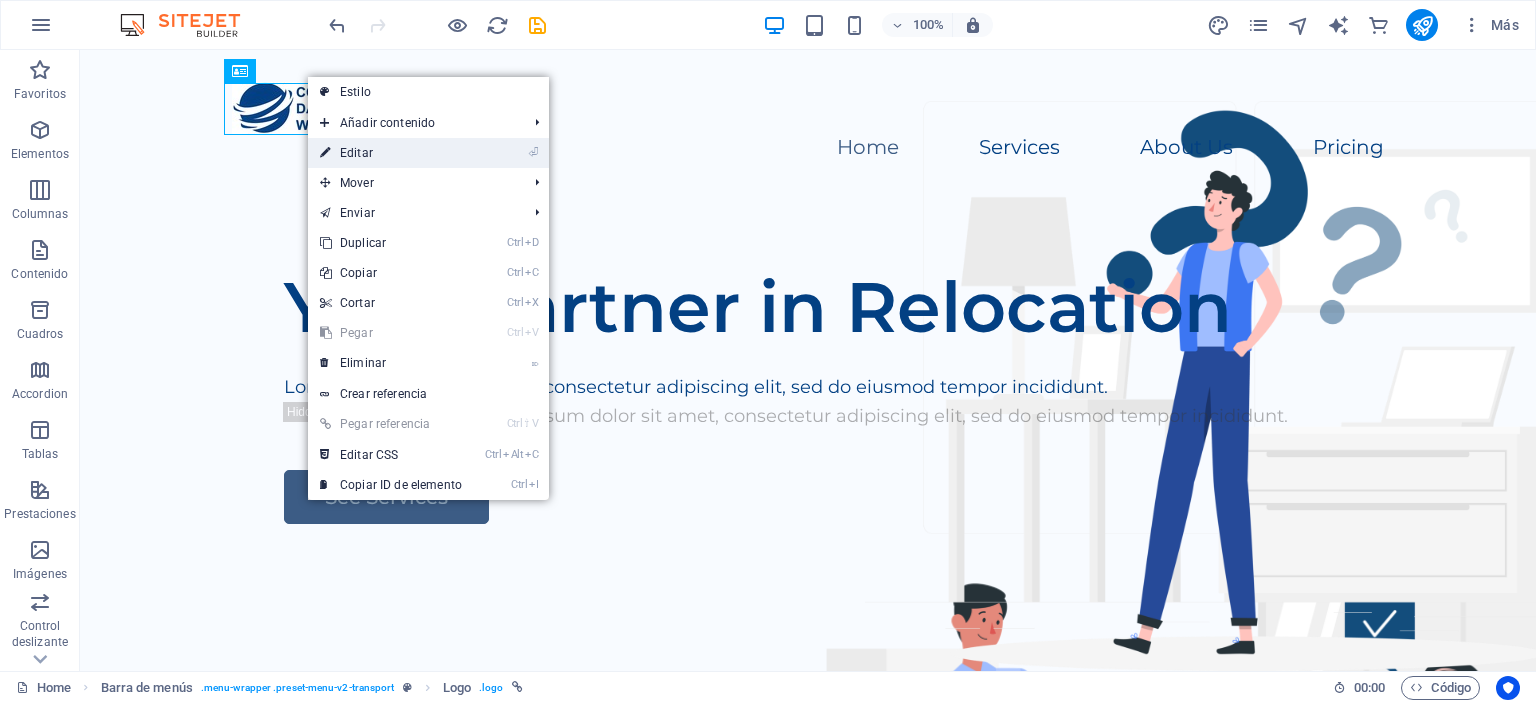 click on "⏎  Editar" at bounding box center [391, 153] 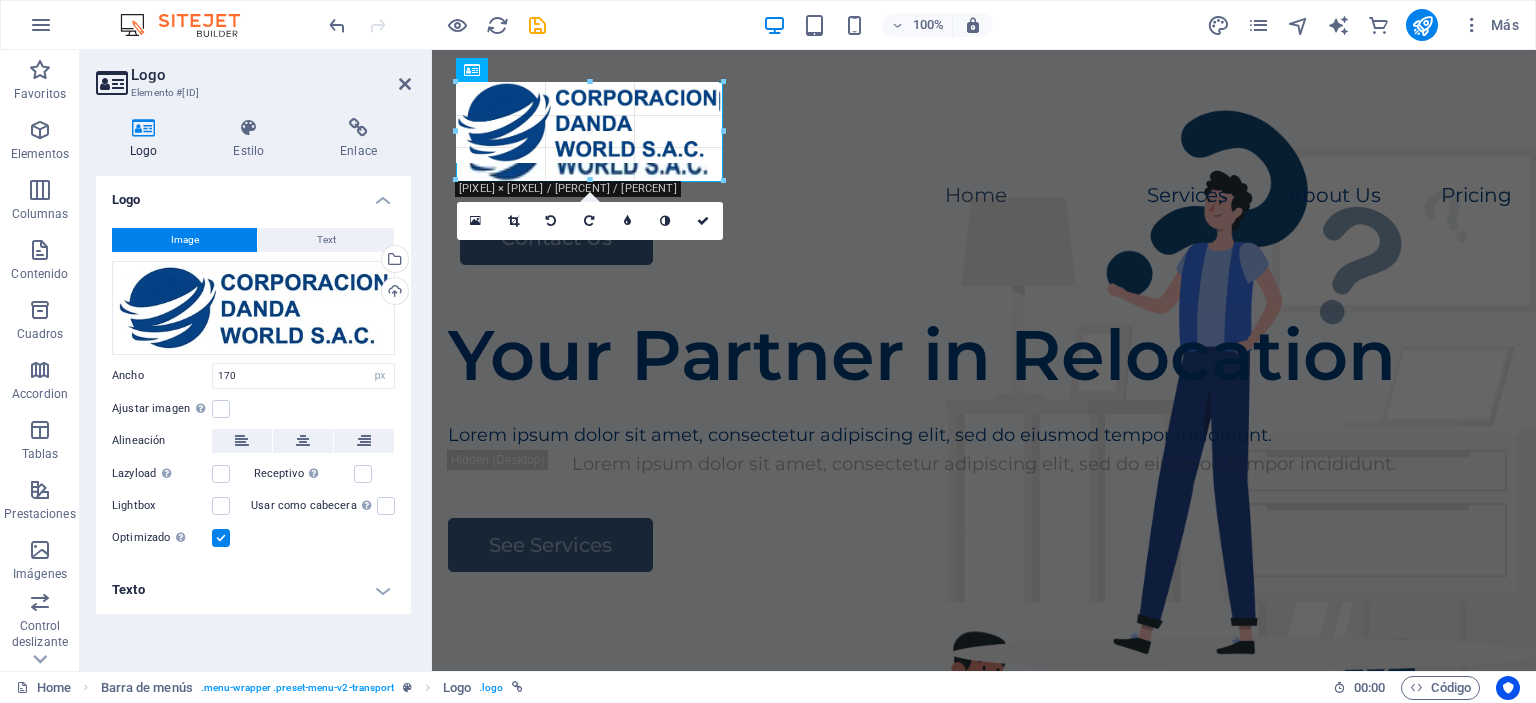 drag, startPoint x: 624, startPoint y: 133, endPoint x: 704, endPoint y: 181, distance: 93.29523 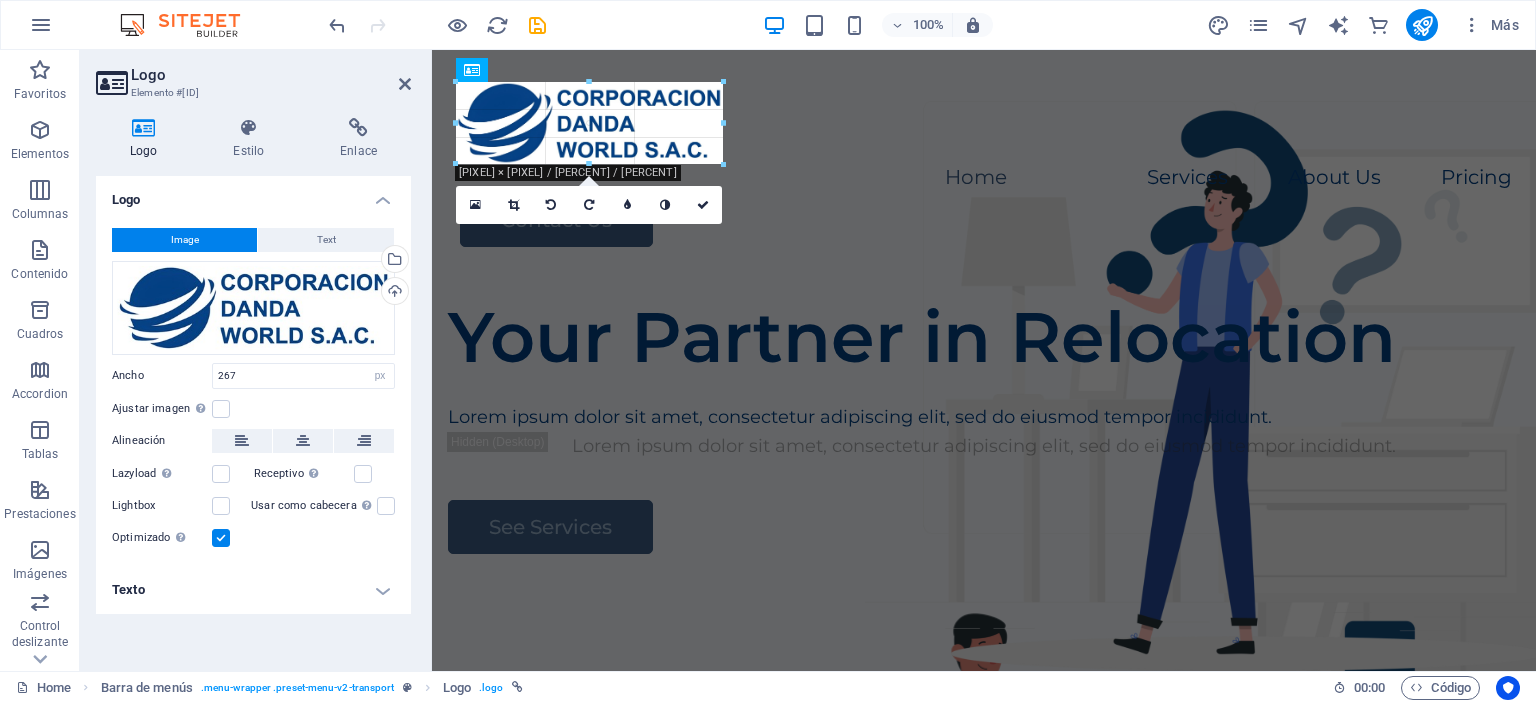 drag, startPoint x: 720, startPoint y: 83, endPoint x: 708, endPoint y: 84, distance: 12.0415945 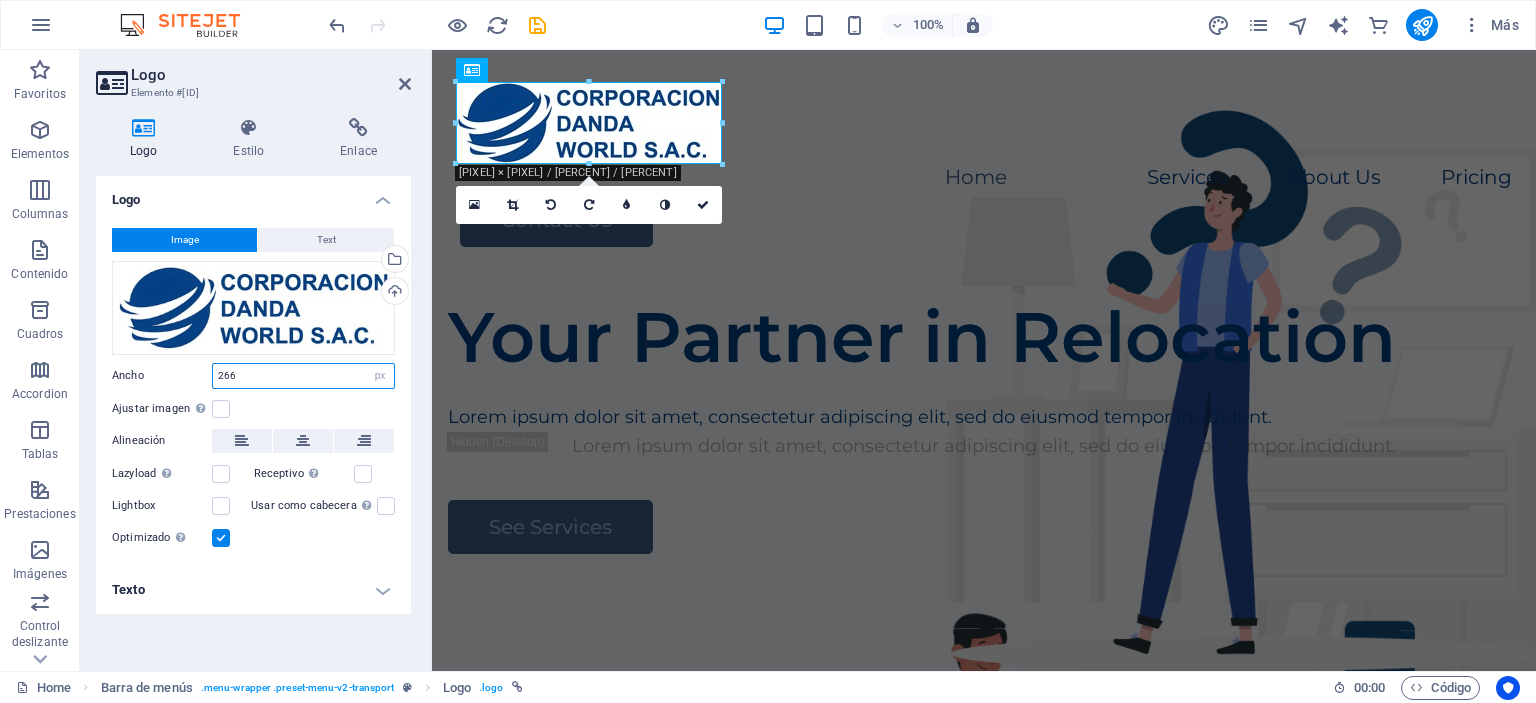 drag, startPoint x: 307, startPoint y: 375, endPoint x: 210, endPoint y: 375, distance: 97 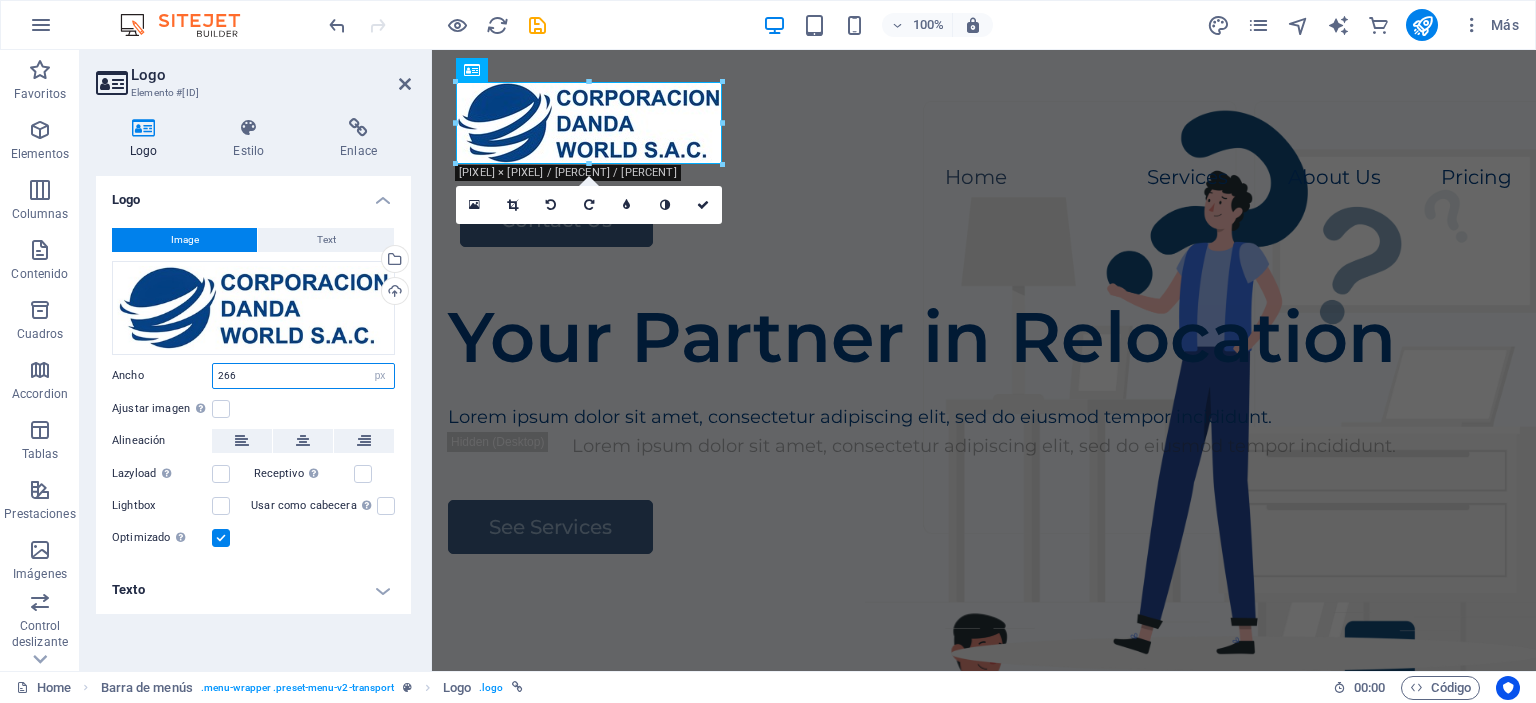 type on "3" 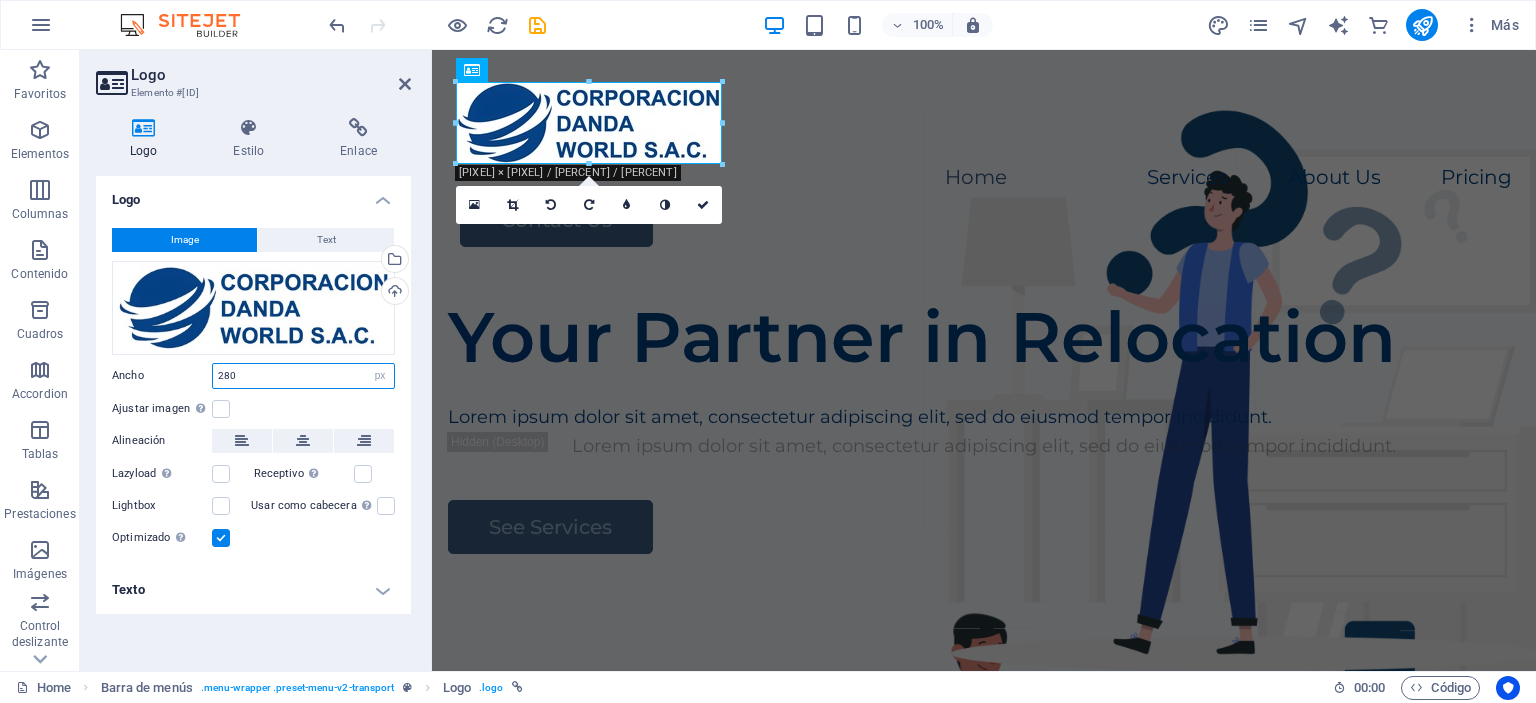 type on "280" 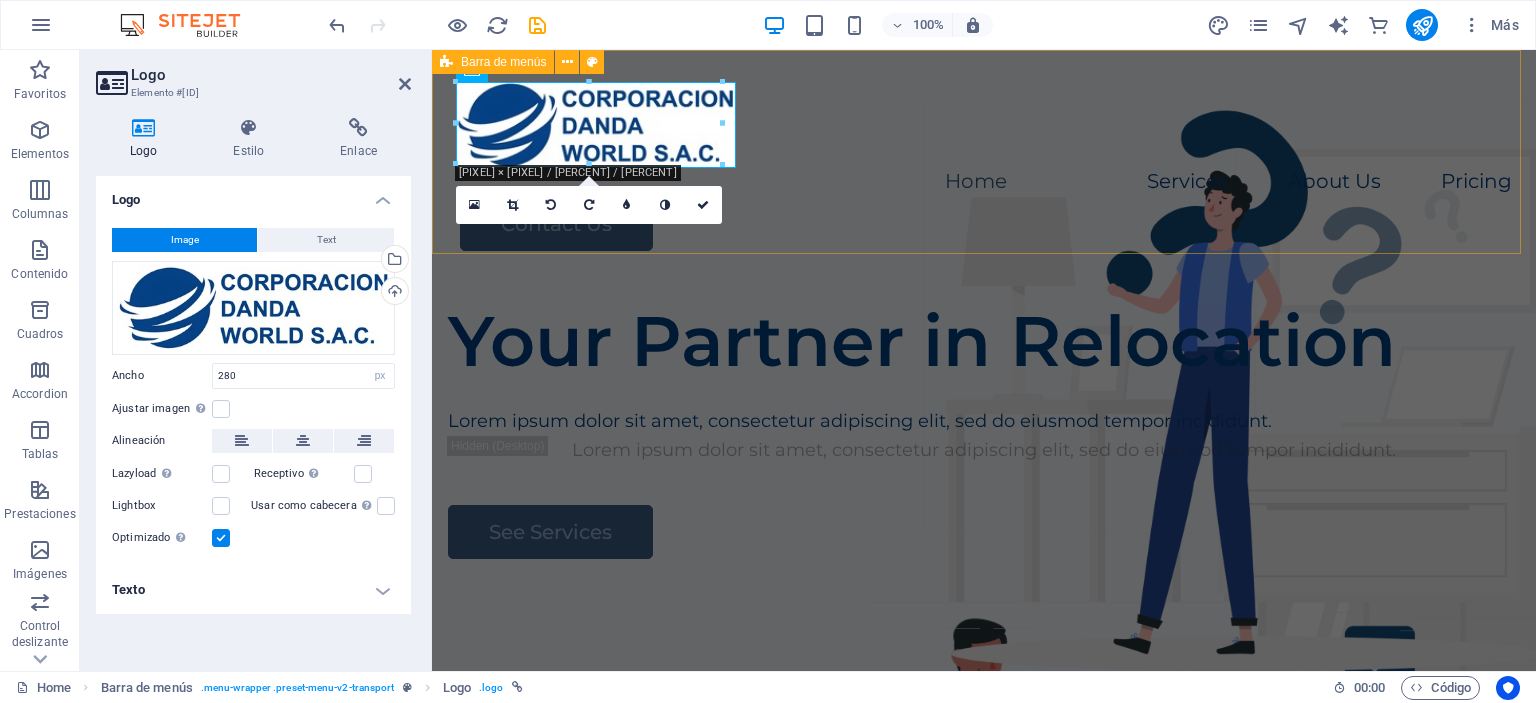 click on "Home Services About Us Pricing Contact Us" at bounding box center (984, 166) 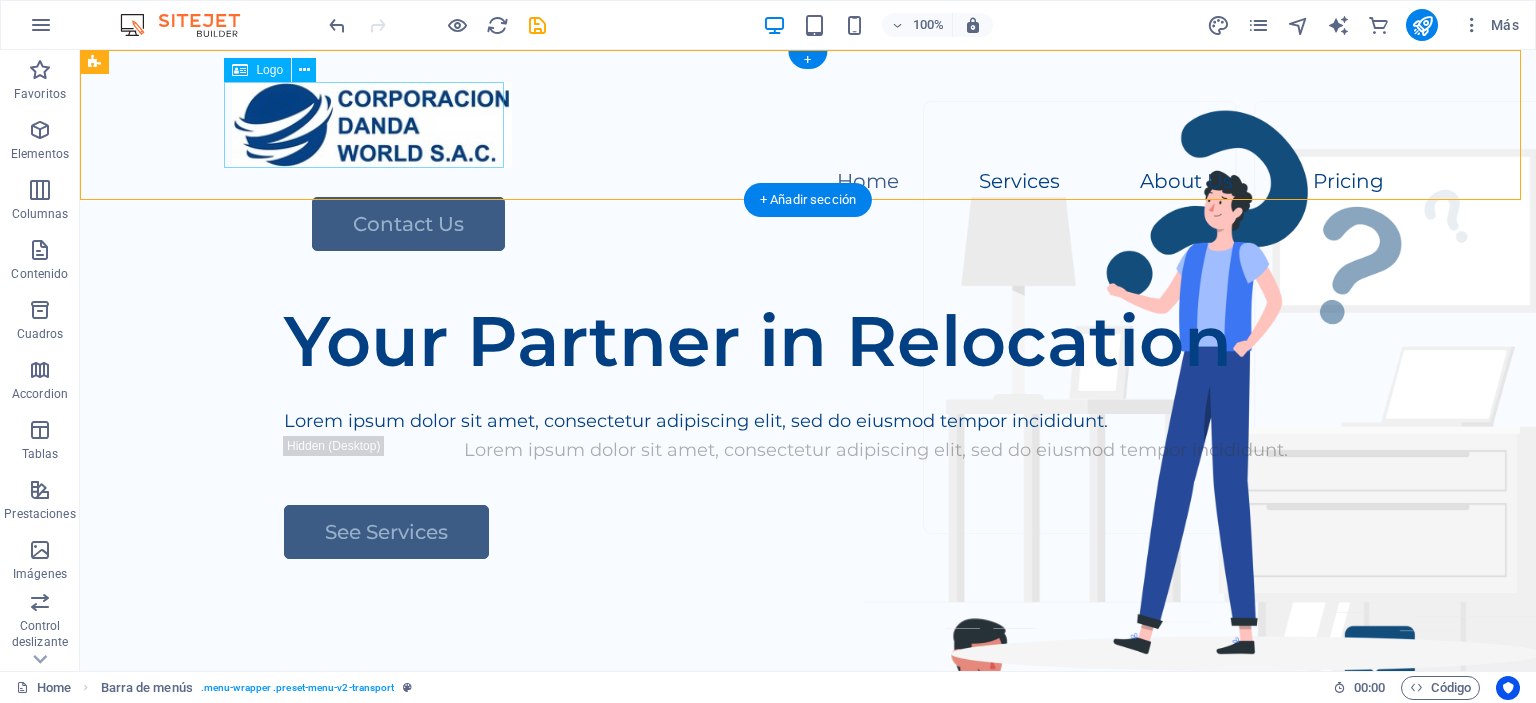 click at bounding box center (808, 125) 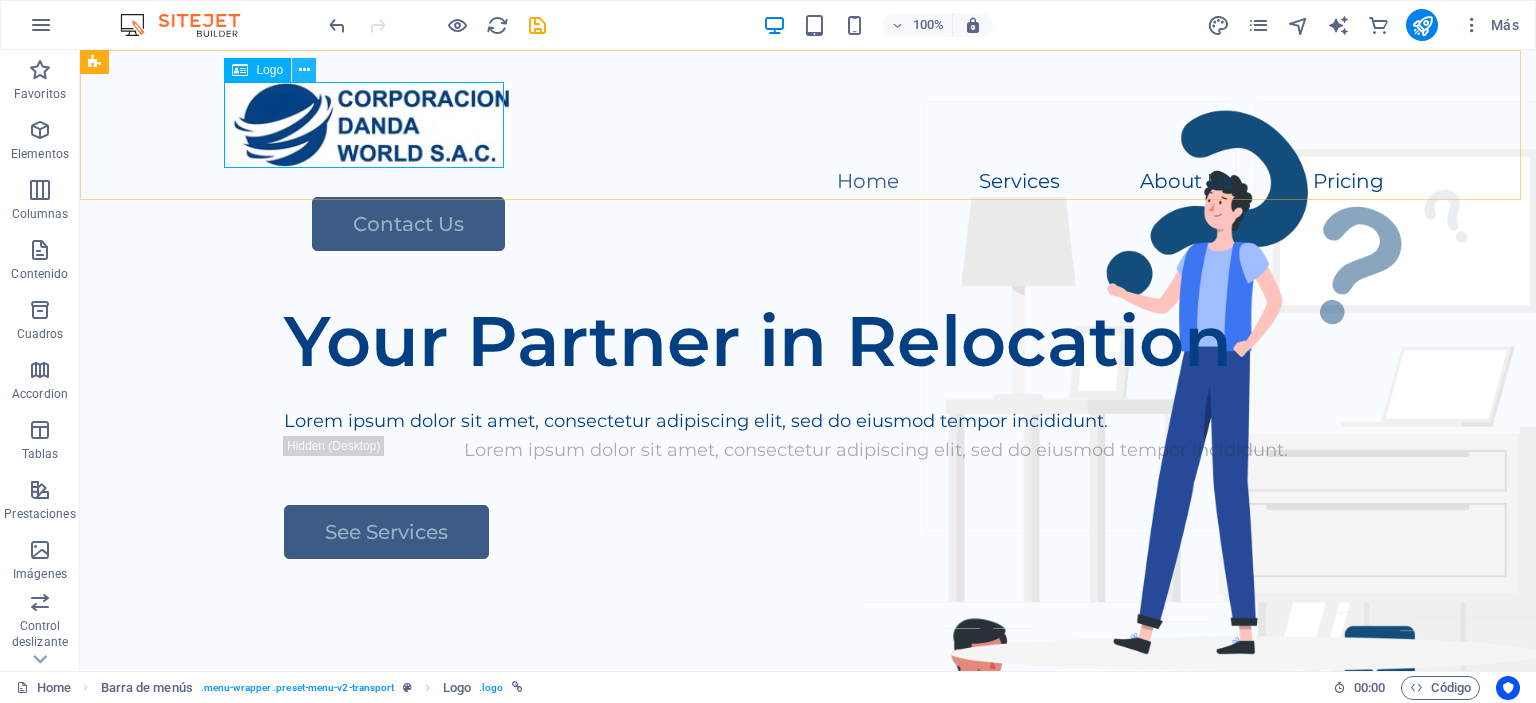 click at bounding box center (304, 70) 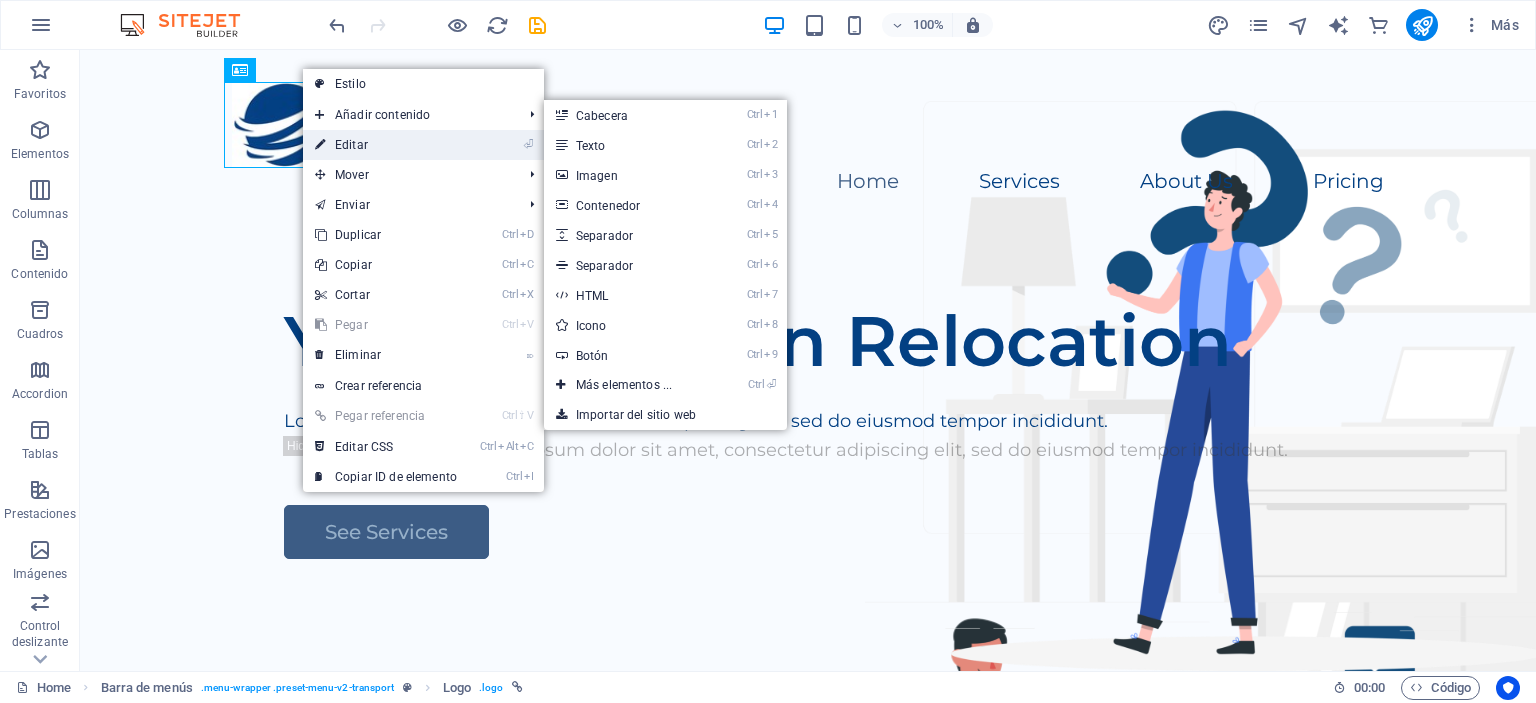 click on "⏎  Editar" at bounding box center [386, 145] 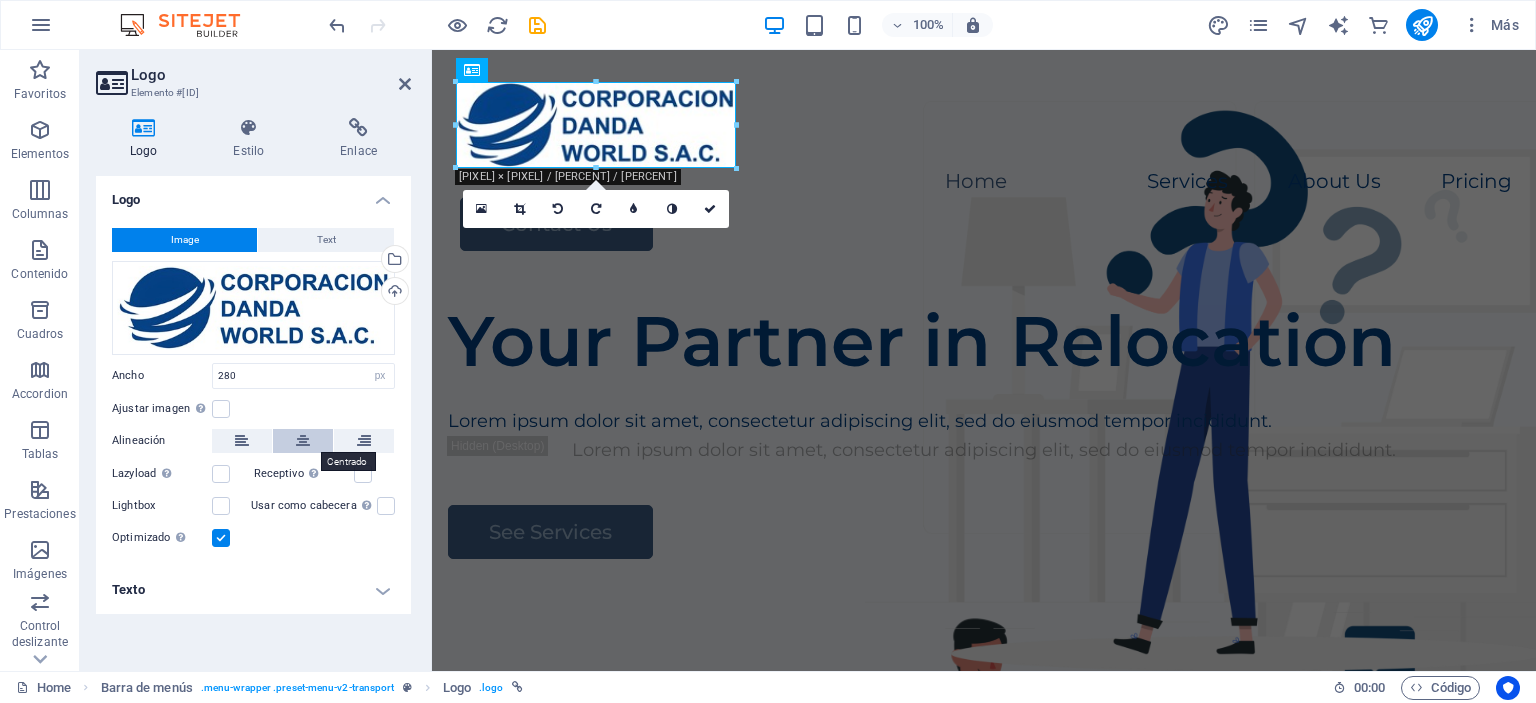 click at bounding box center [303, 441] 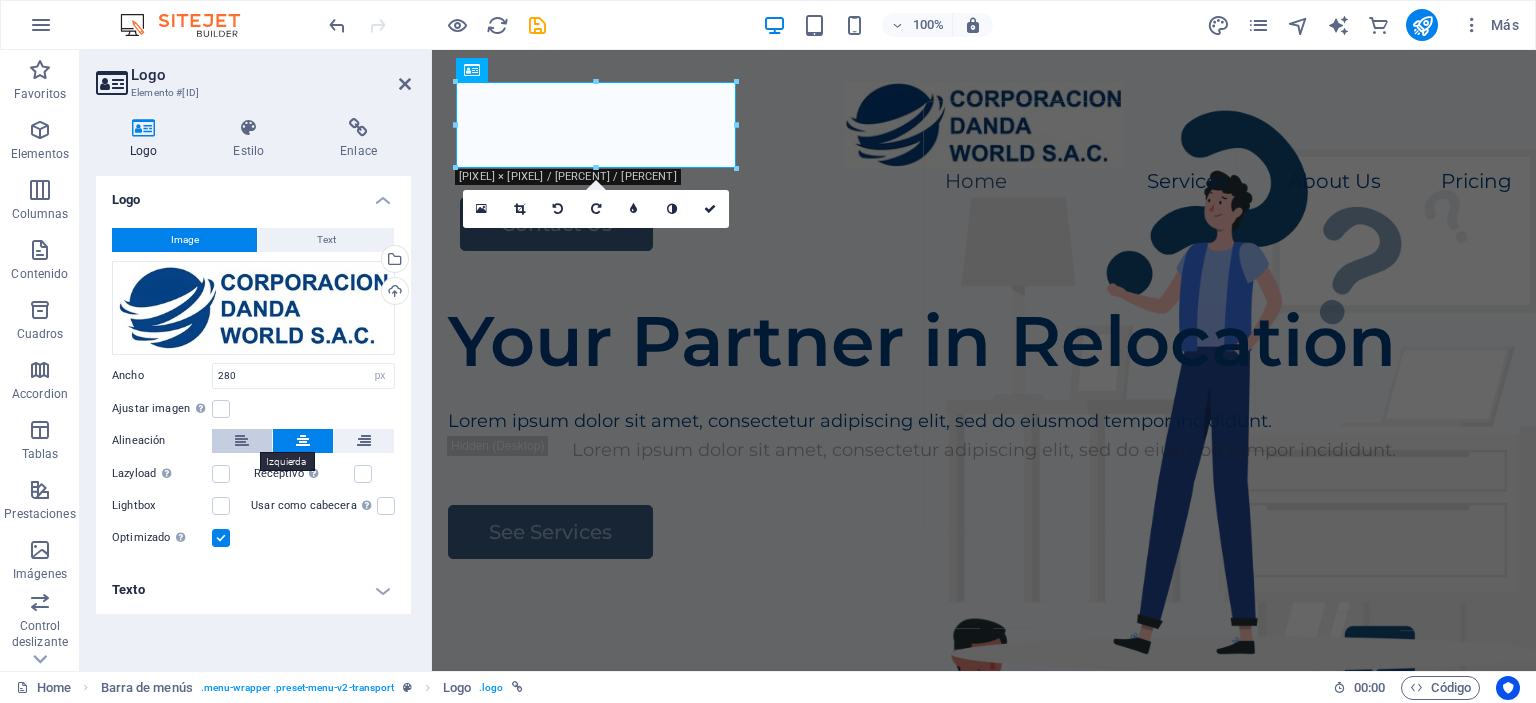 click at bounding box center (242, 441) 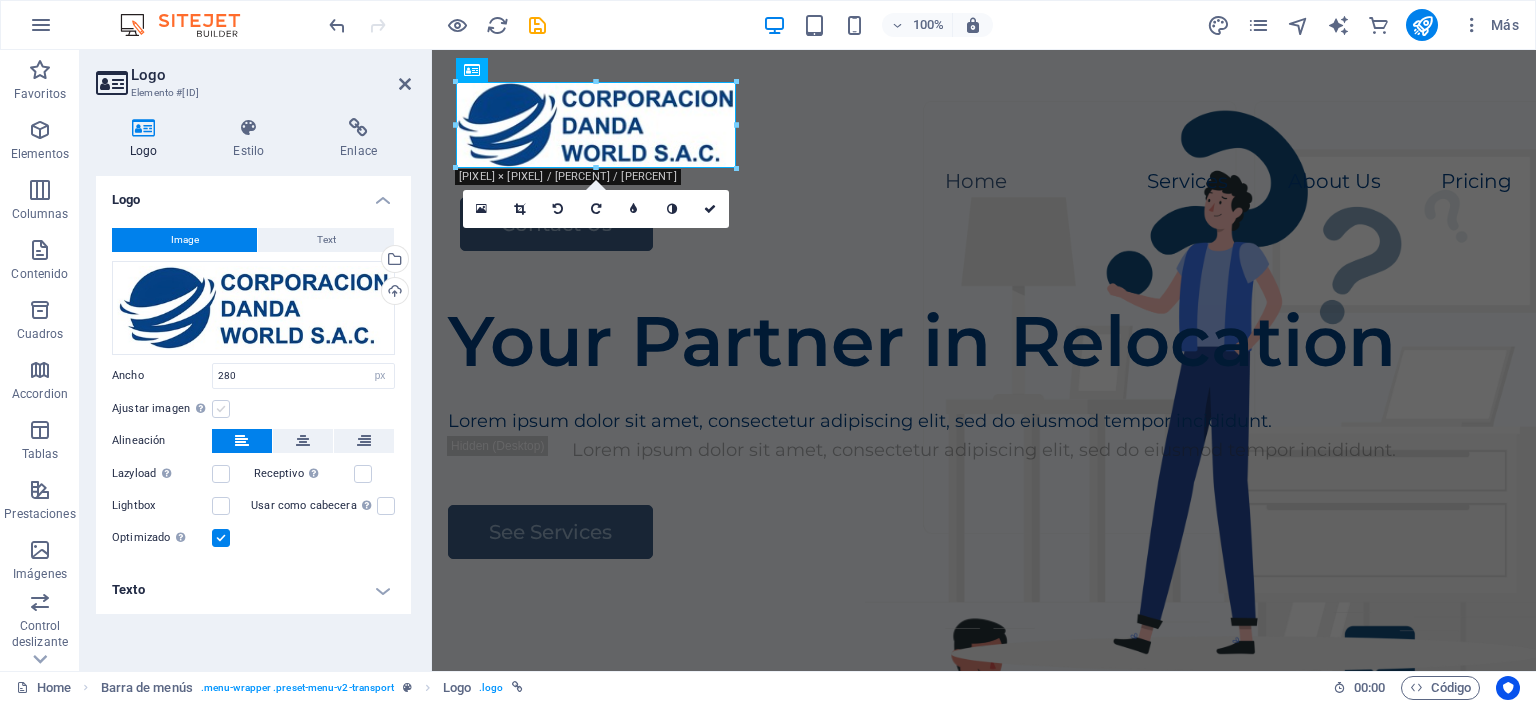 click at bounding box center (221, 409) 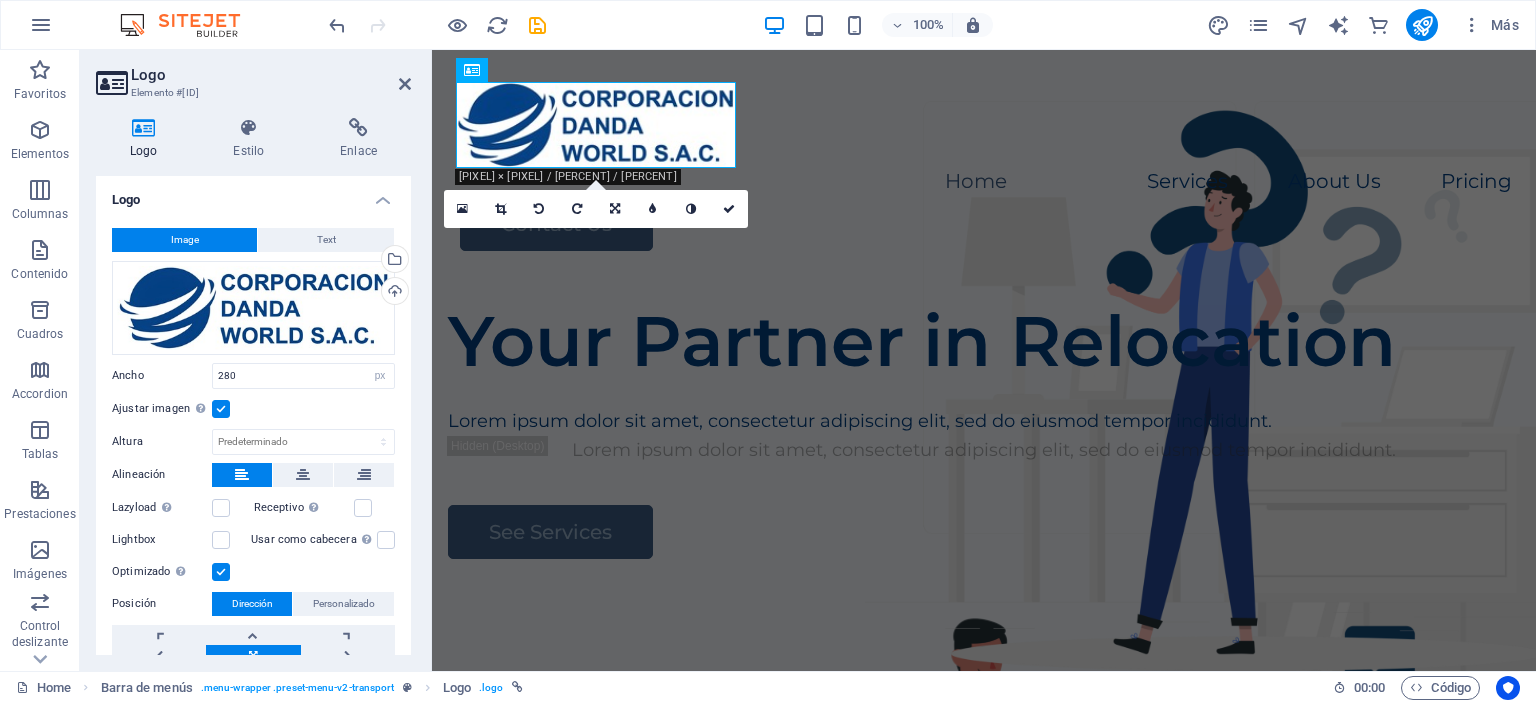 click at bounding box center (221, 409) 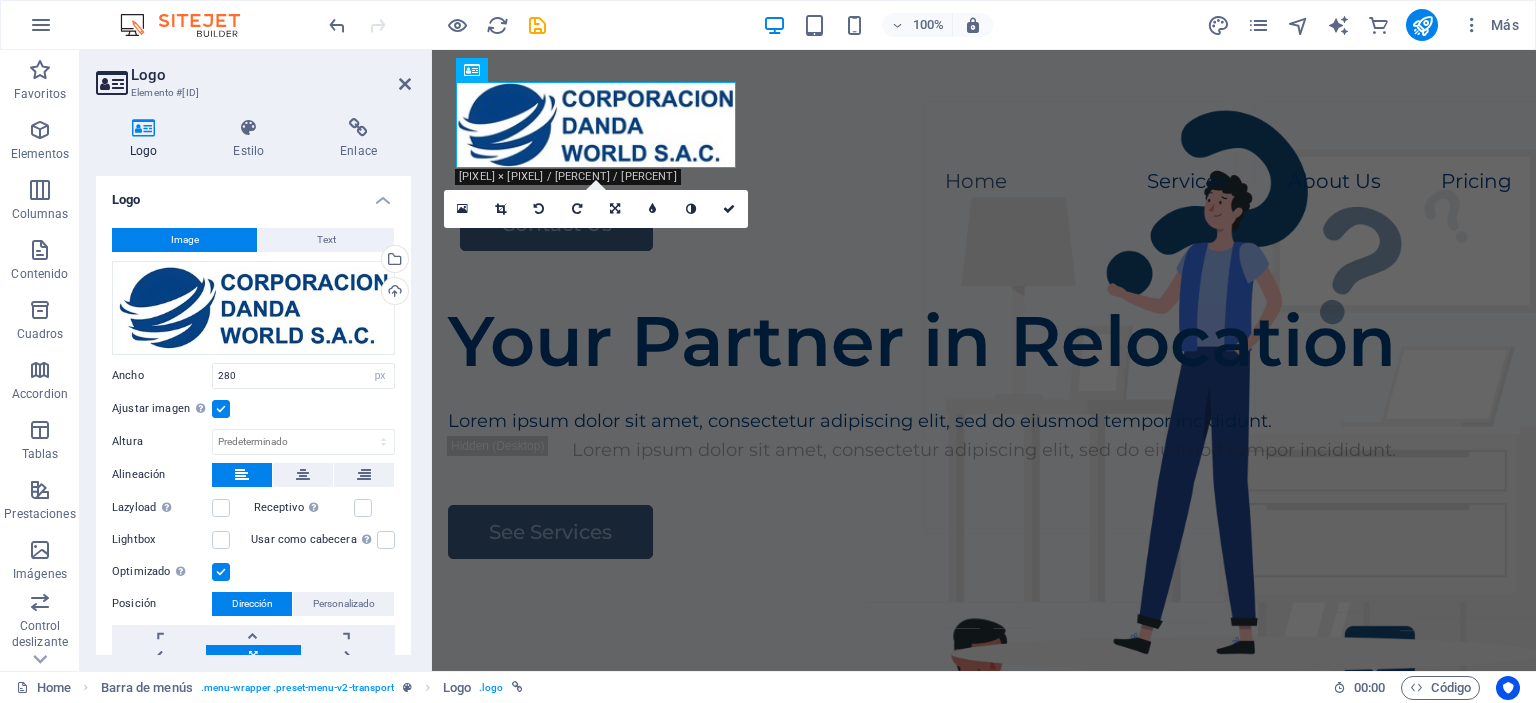 click on "Ajustar imagen Ajustar imagen automáticamente a un ancho y alto fijo" at bounding box center (0, 0) 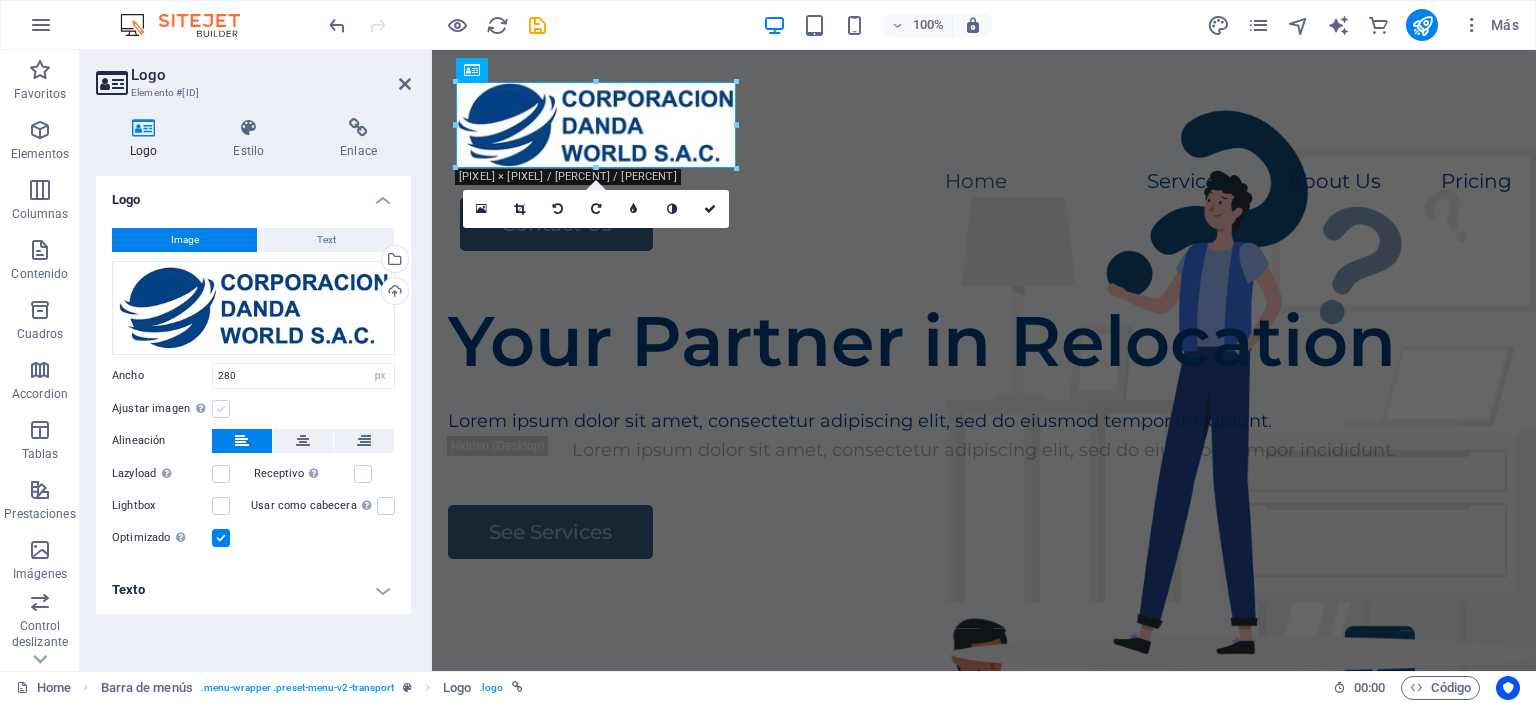 click at bounding box center [221, 409] 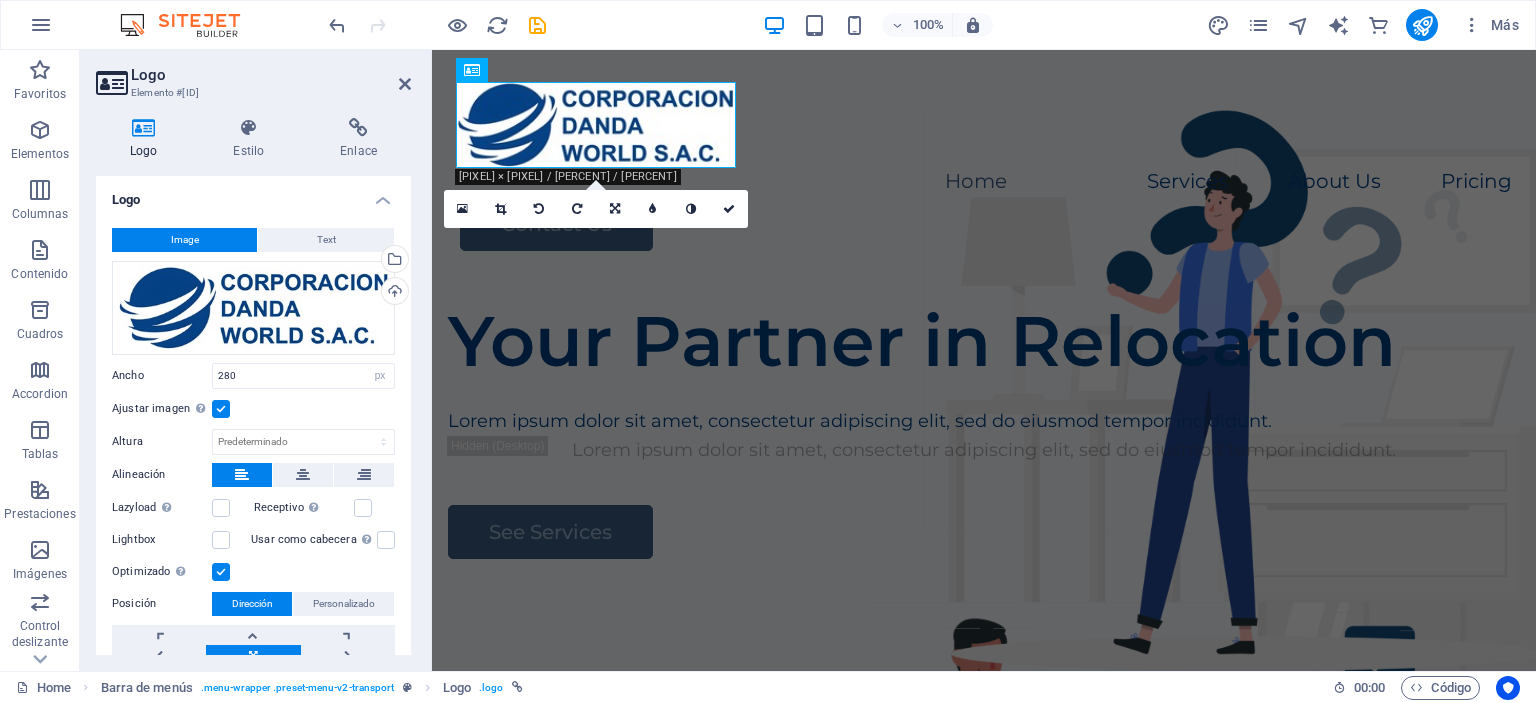 scroll, scrollTop: 91, scrollLeft: 0, axis: vertical 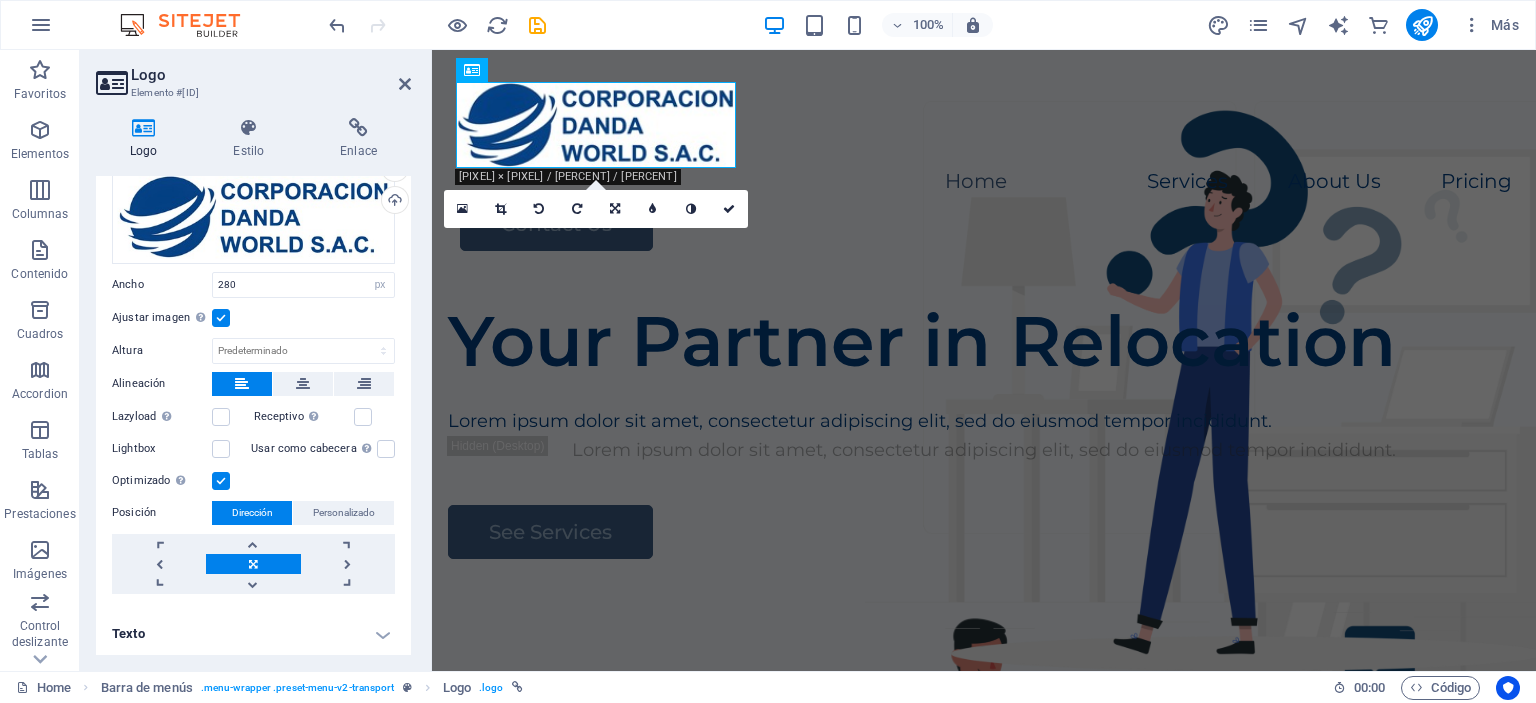 click on "Ajustar imagen Ajustar imagen automáticamente a un ancho y alto fijo" at bounding box center [162, 318] 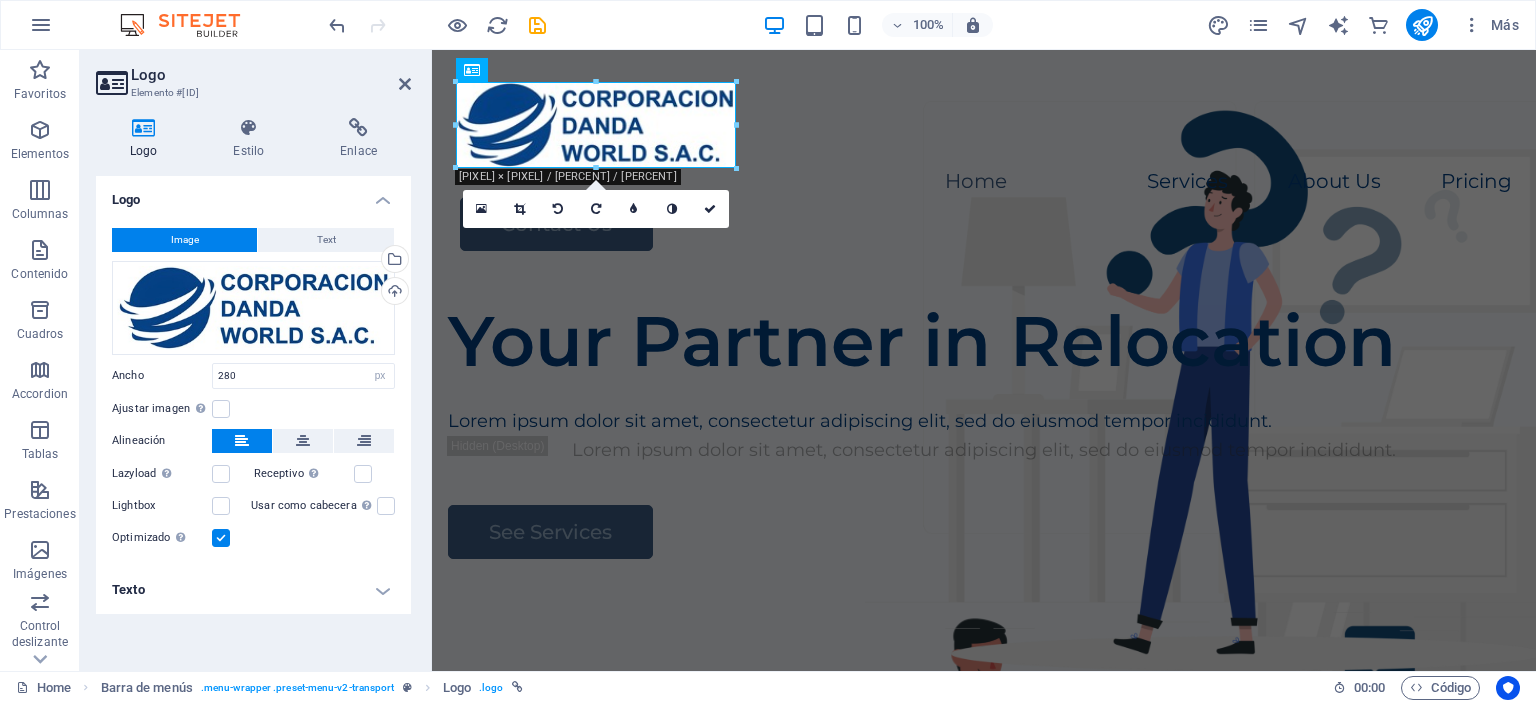 scroll, scrollTop: 0, scrollLeft: 0, axis: both 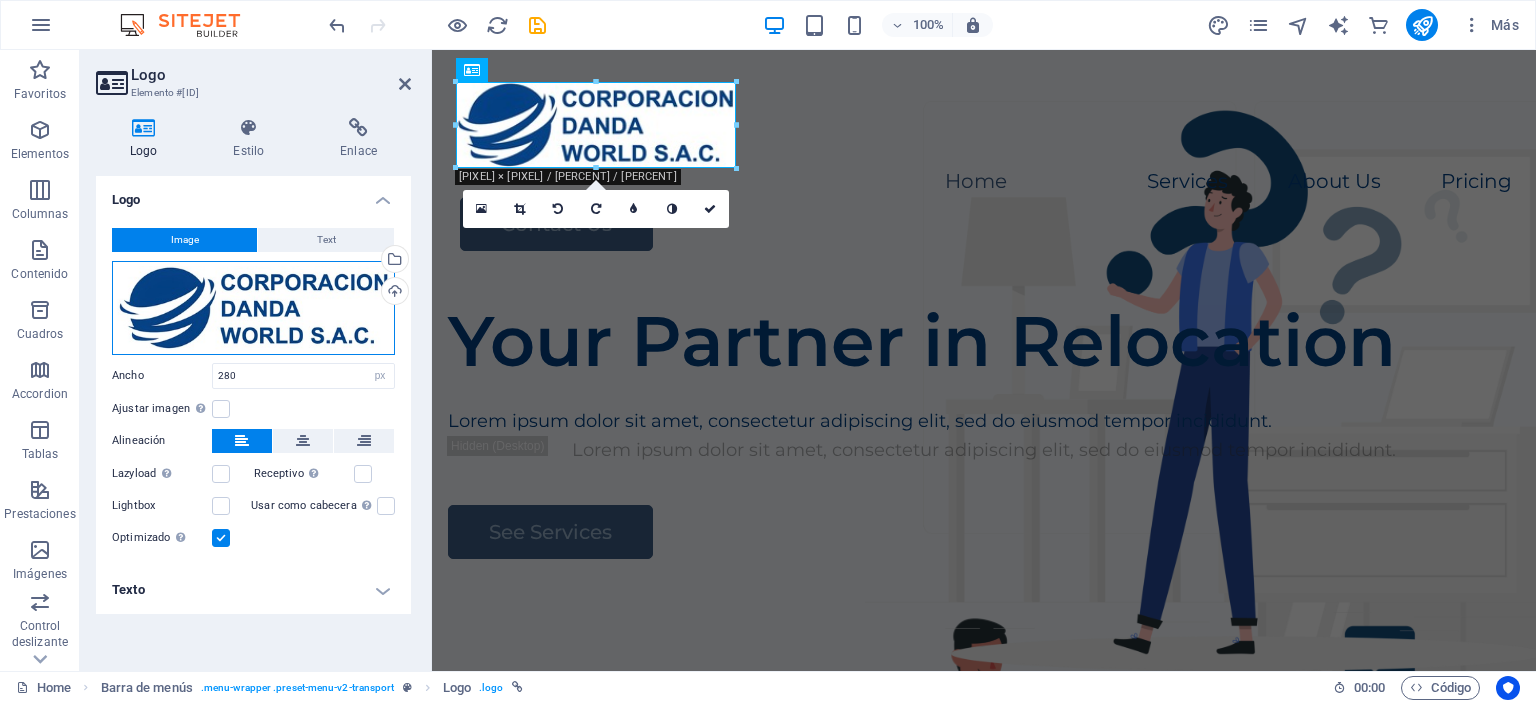 click on "Arrastra archivos aquí, haz clic para escoger archivos o  selecciona archivos de Archivos o de nuestra galería gratuita de fotos y vídeos" at bounding box center [253, 308] 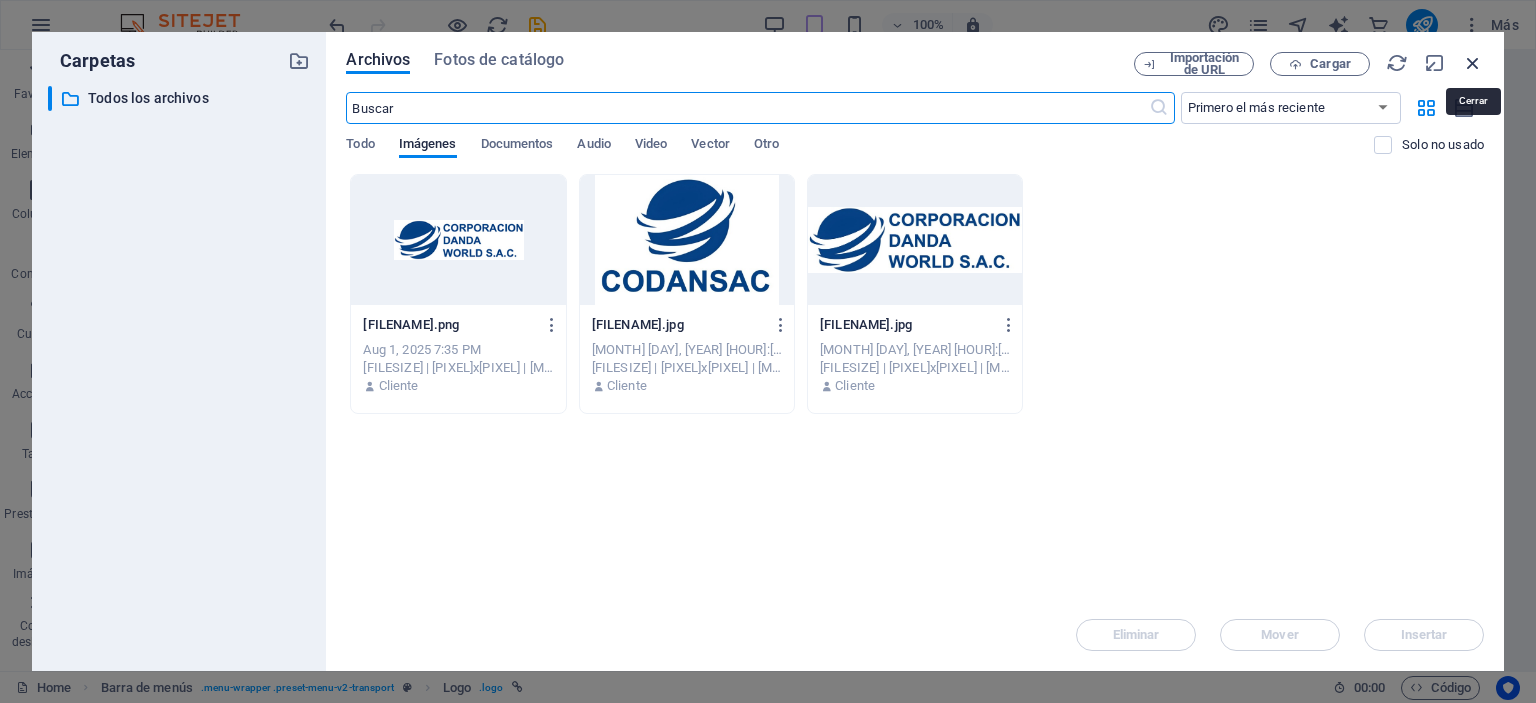 click at bounding box center (1473, 63) 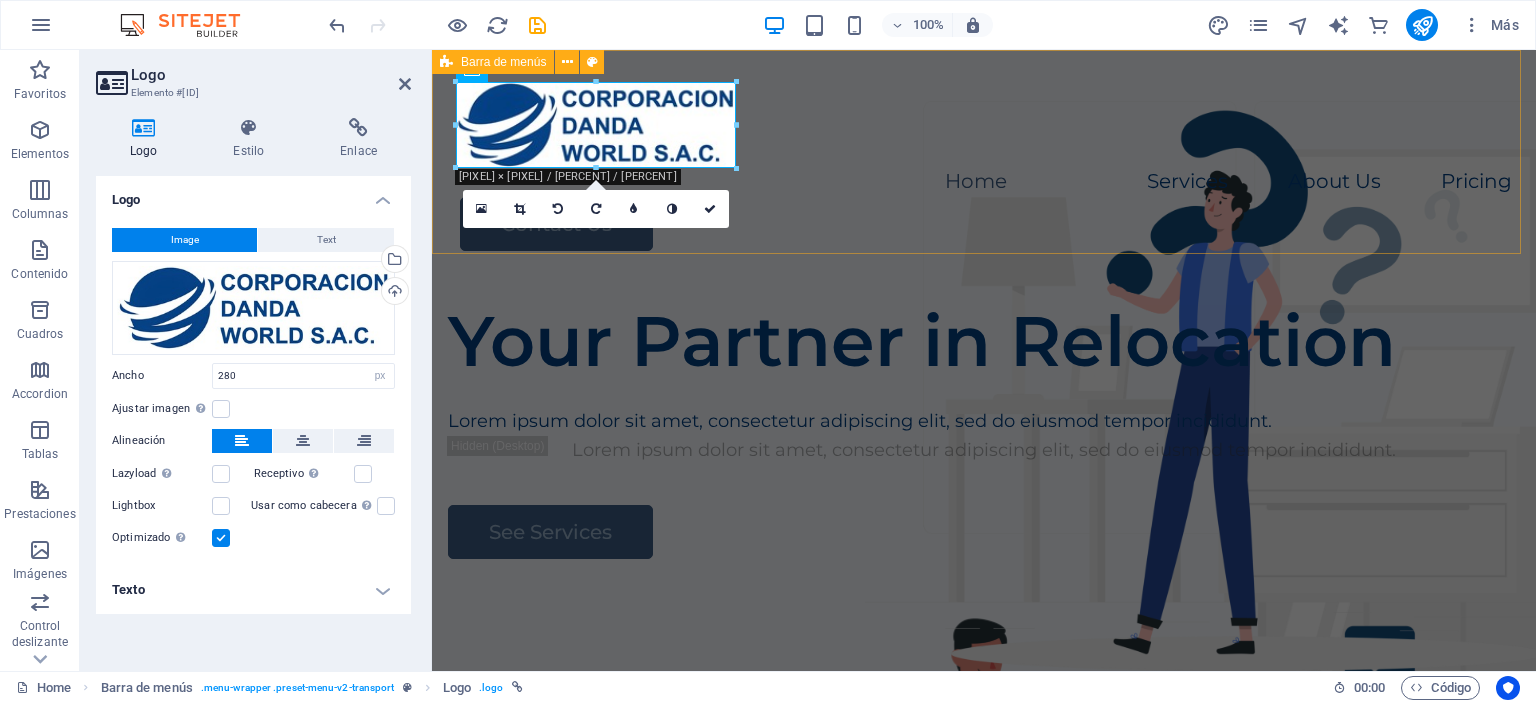 click on "Home Services About Us Pricing Contact Us" at bounding box center (984, 166) 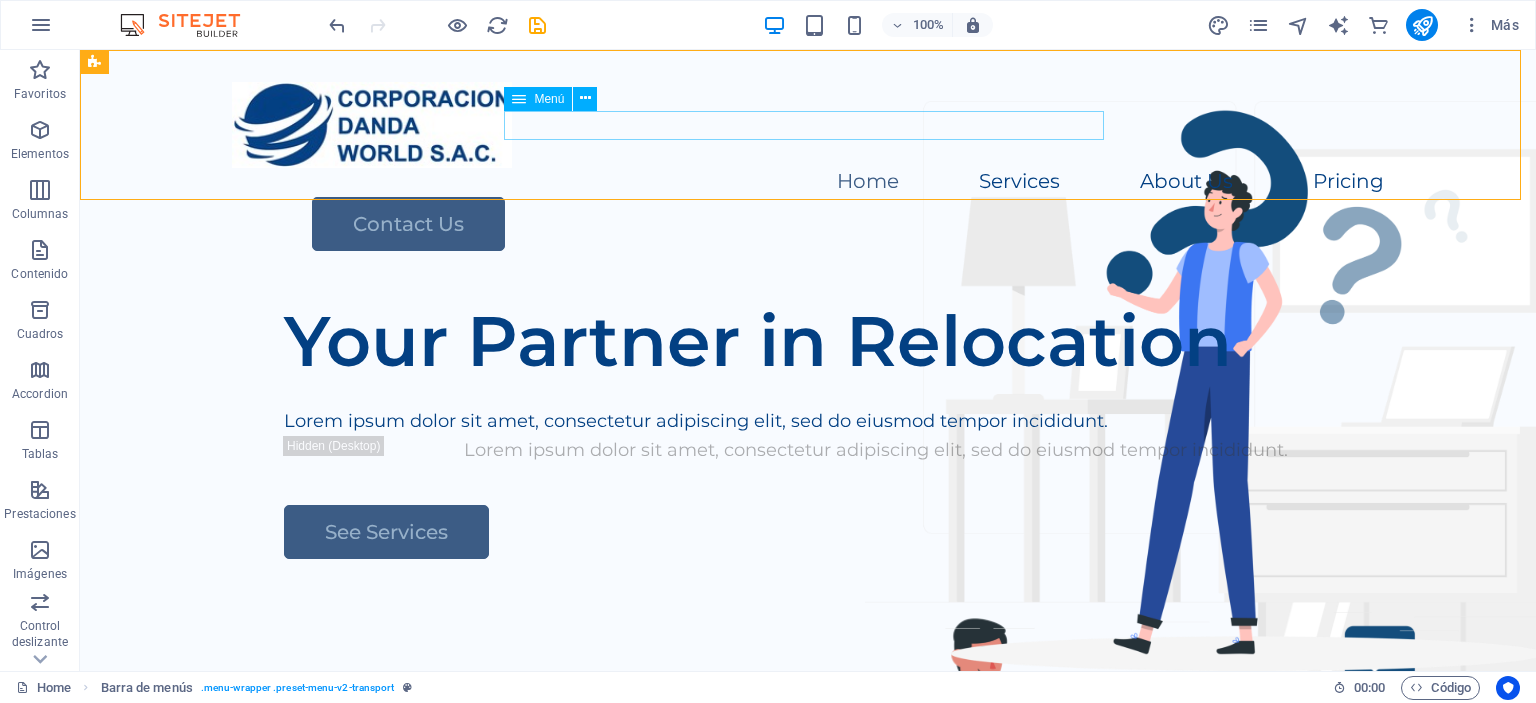 click on "Menú" at bounding box center (557, 99) 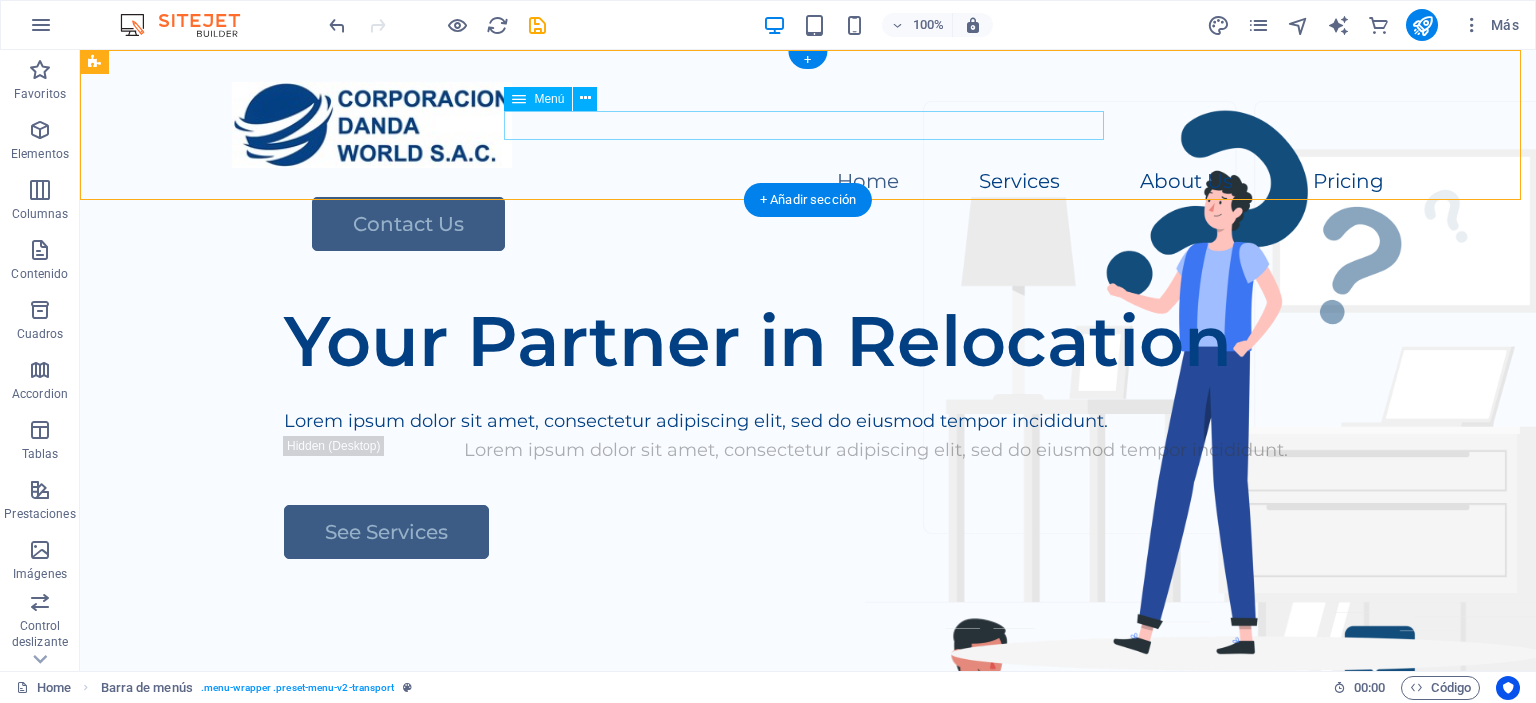 click on "Home Services About Us Pricing" at bounding box center (808, 182) 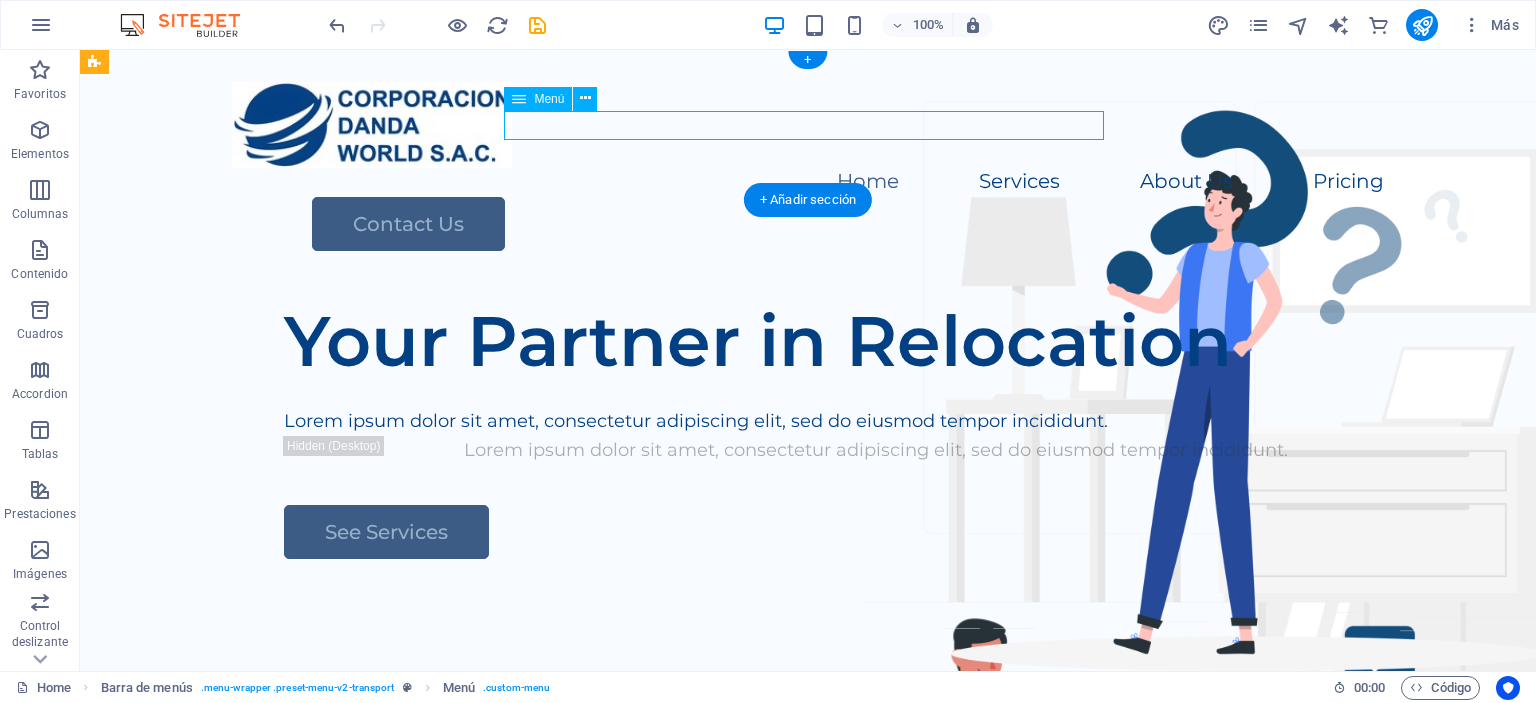 click on "Home Services About Us Pricing" at bounding box center [808, 182] 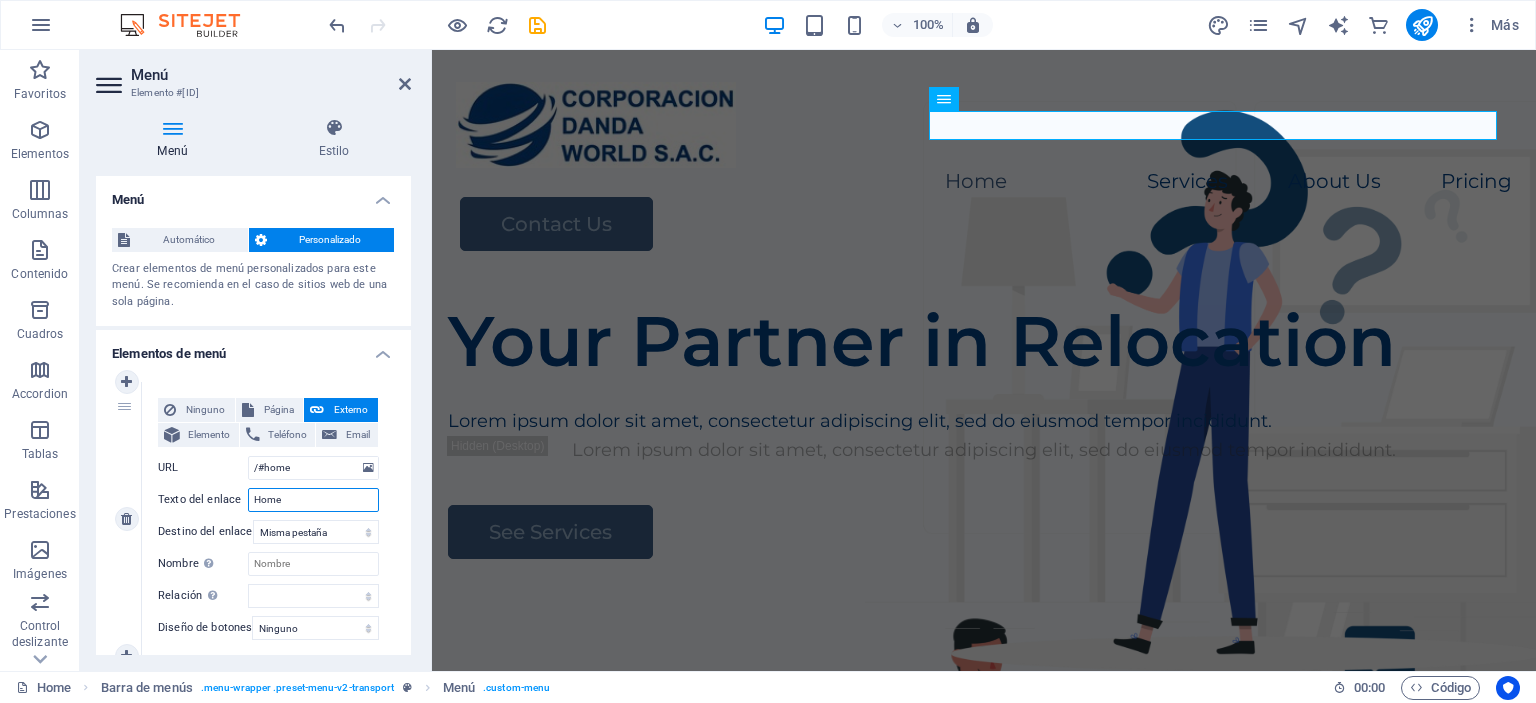 drag, startPoint x: 288, startPoint y: 503, endPoint x: 187, endPoint y: 504, distance: 101.00495 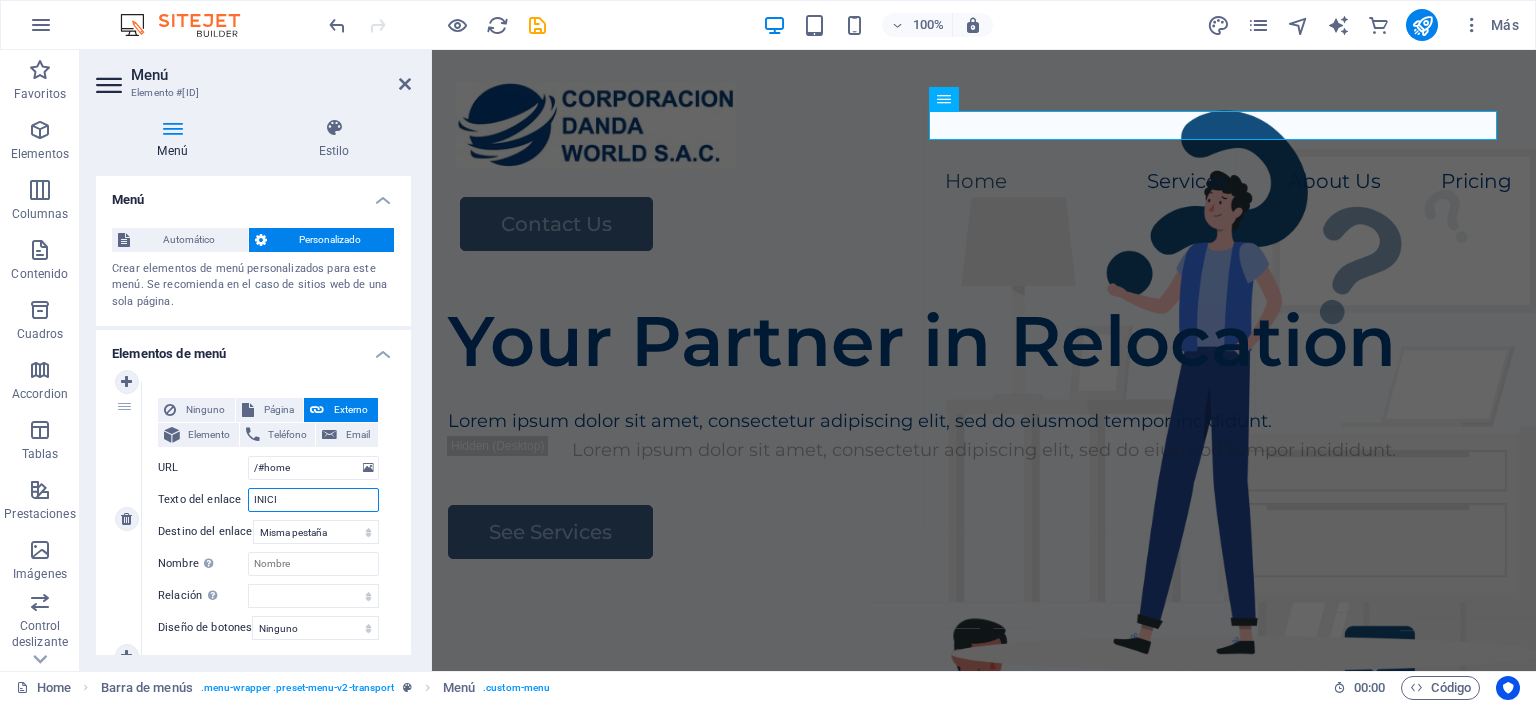 type on "INICIO" 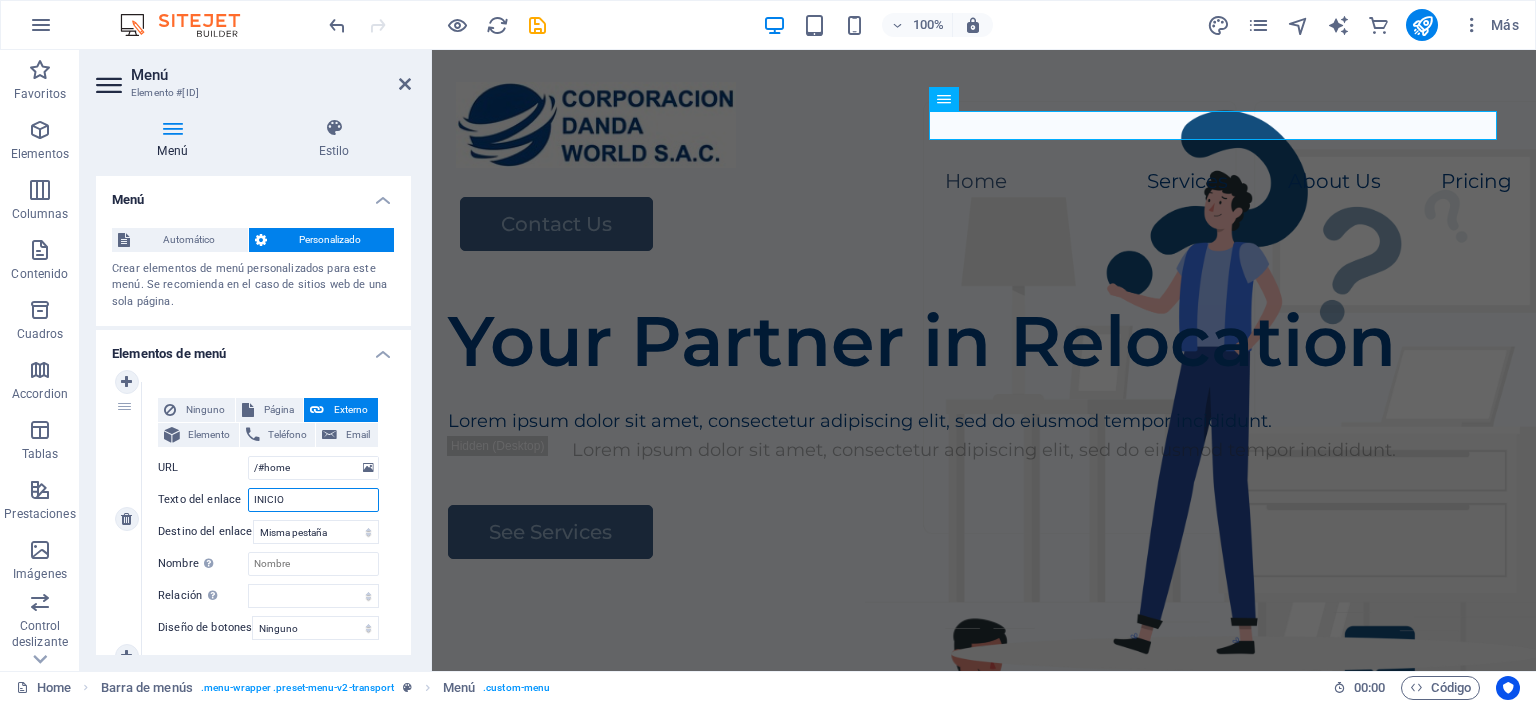 select 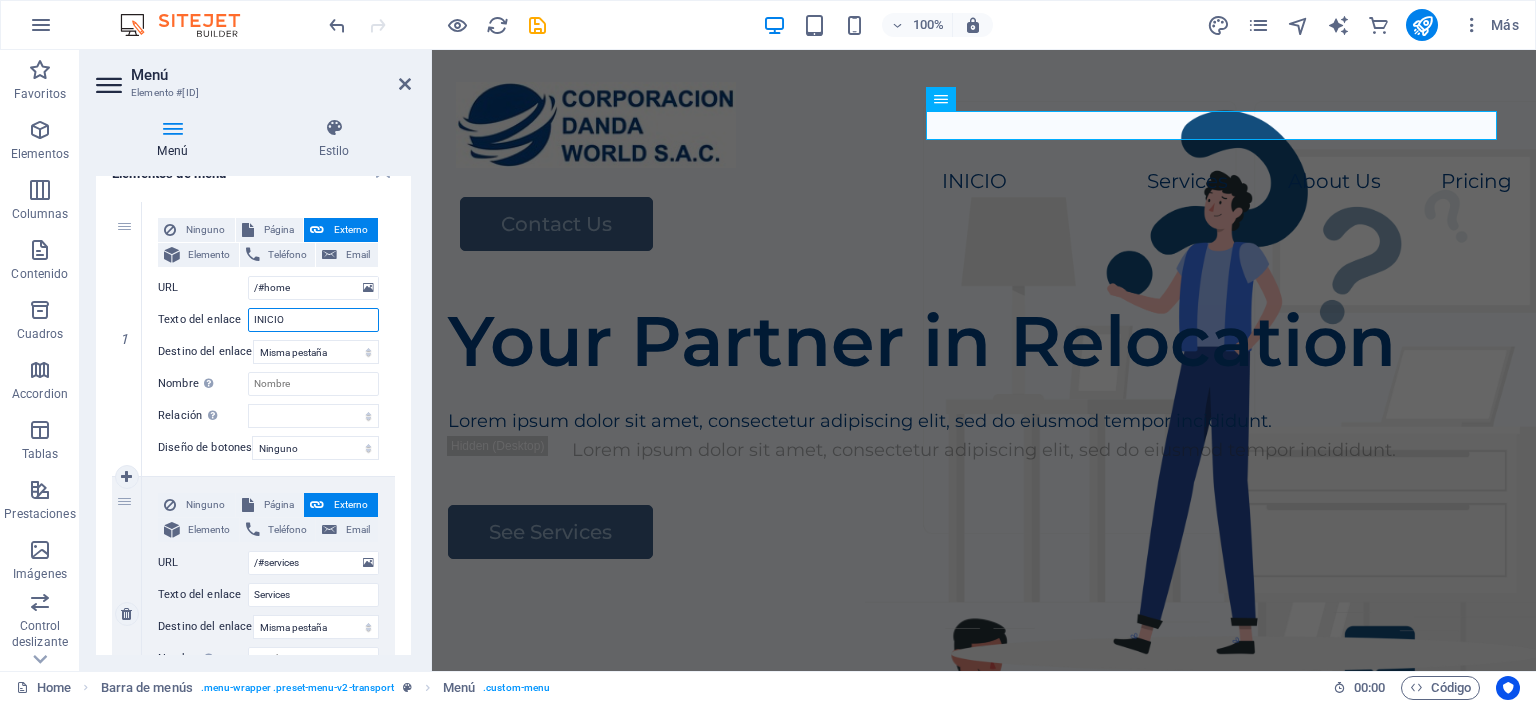 scroll, scrollTop: 300, scrollLeft: 0, axis: vertical 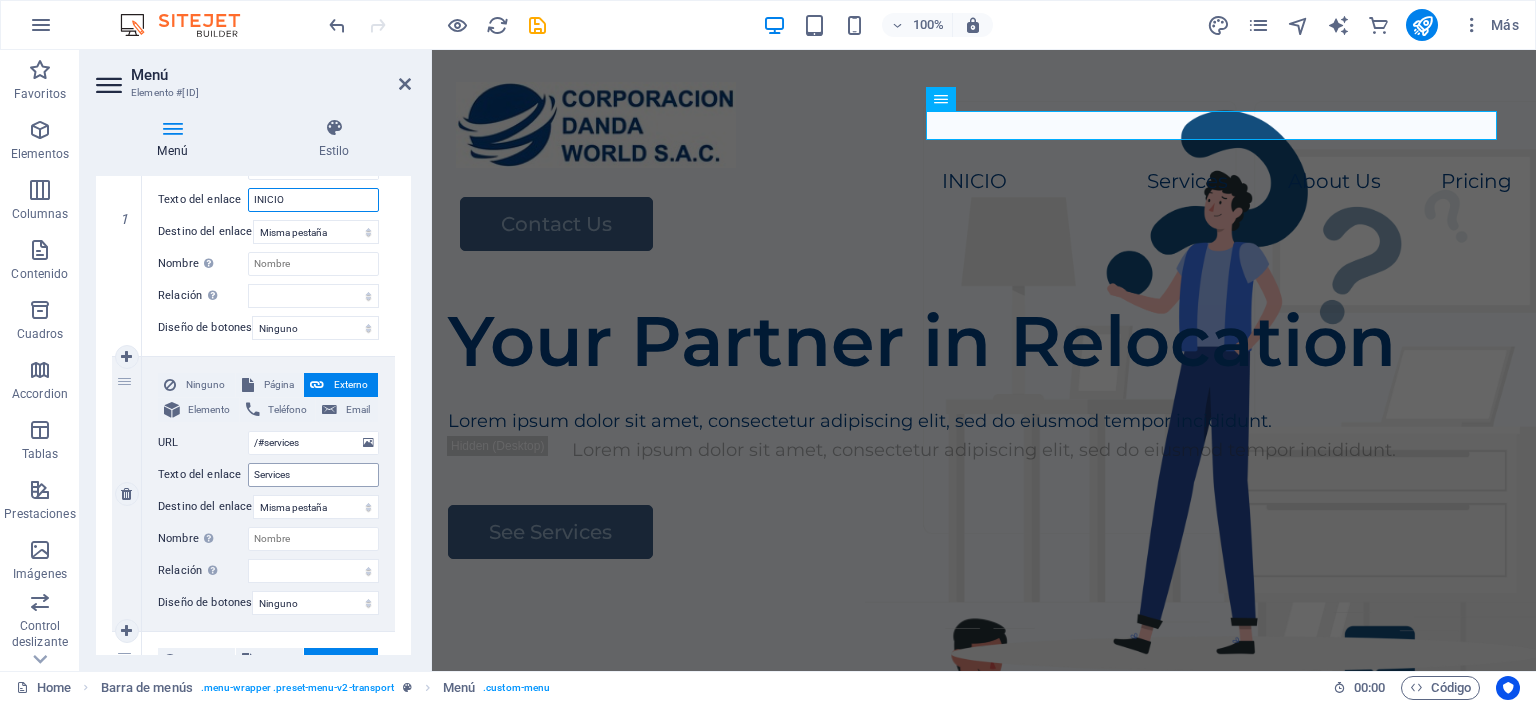 type on "INICIO" 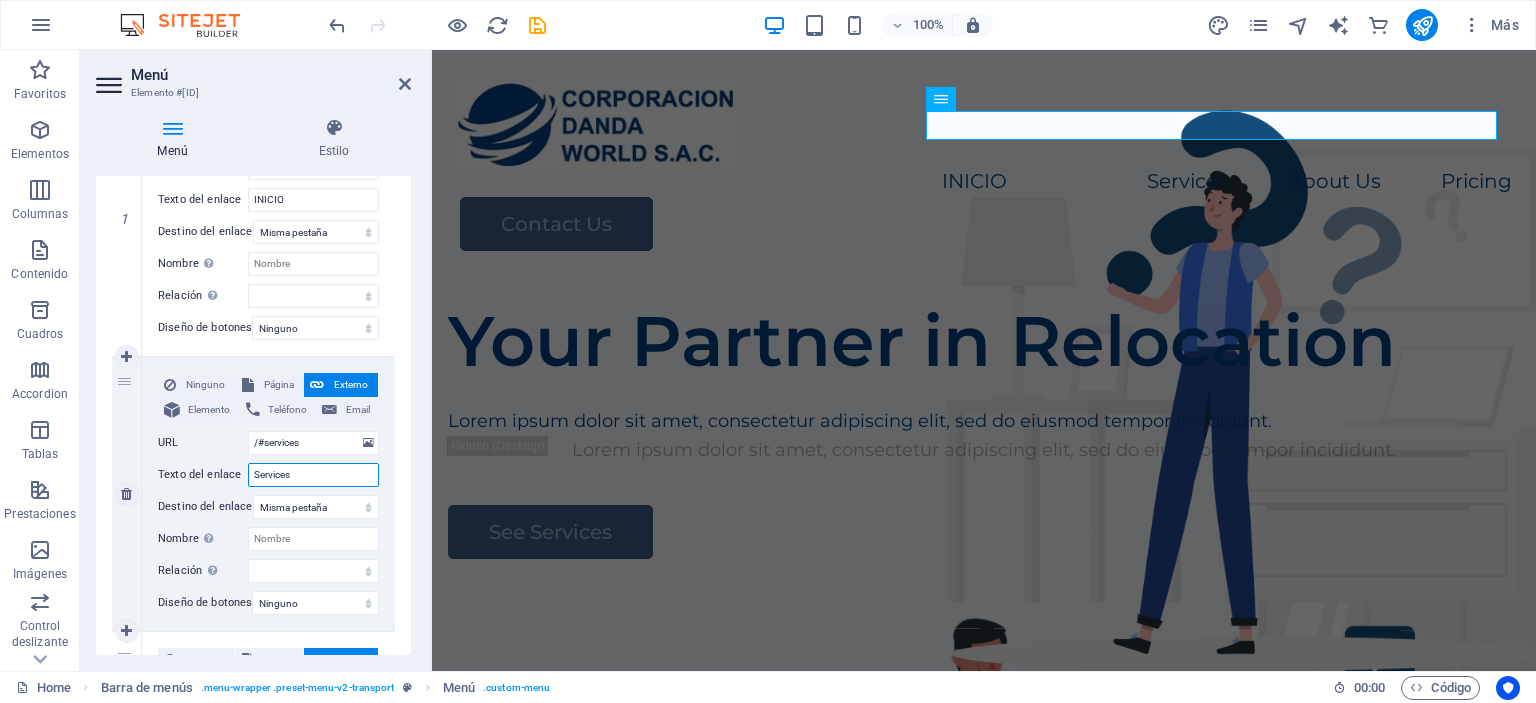 drag, startPoint x: 294, startPoint y: 476, endPoint x: 175, endPoint y: 477, distance: 119.0042 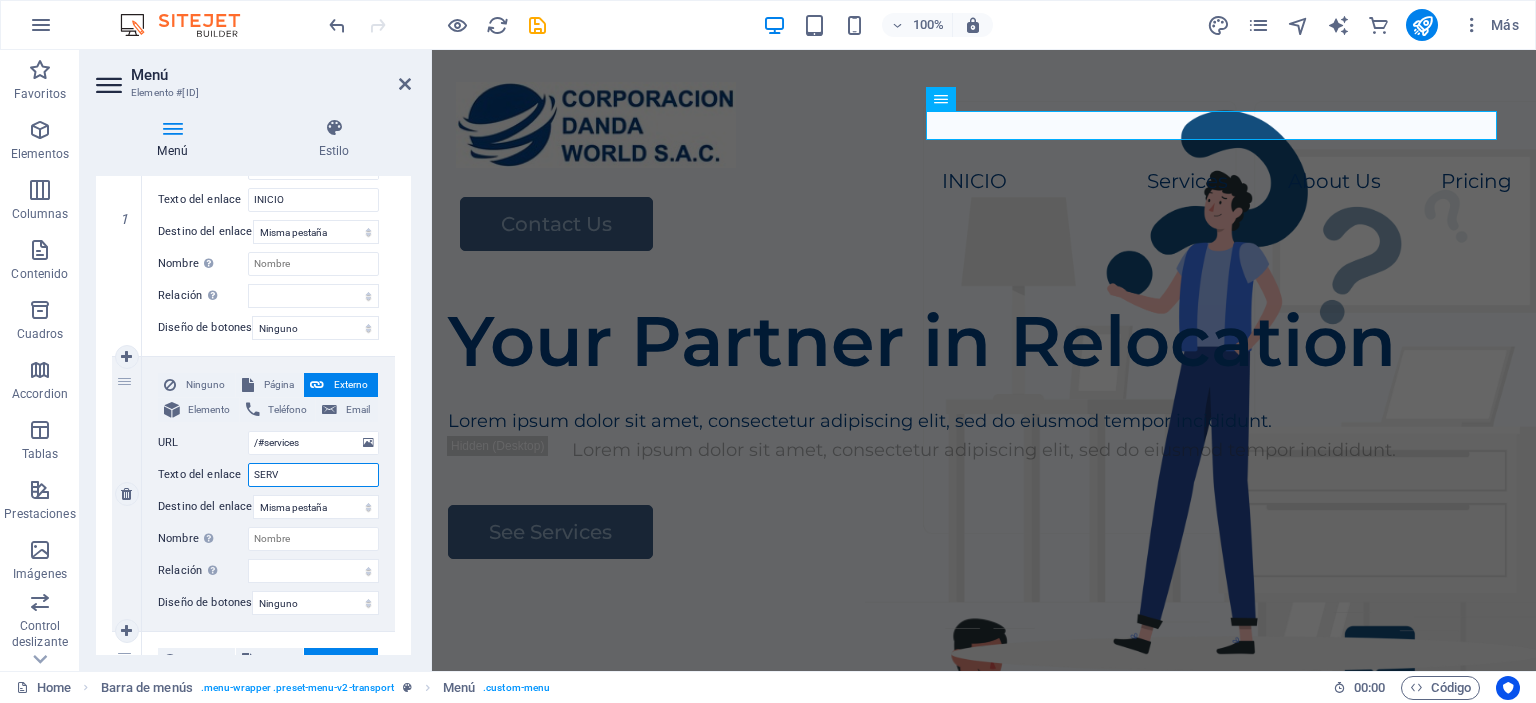 type on "SERVI" 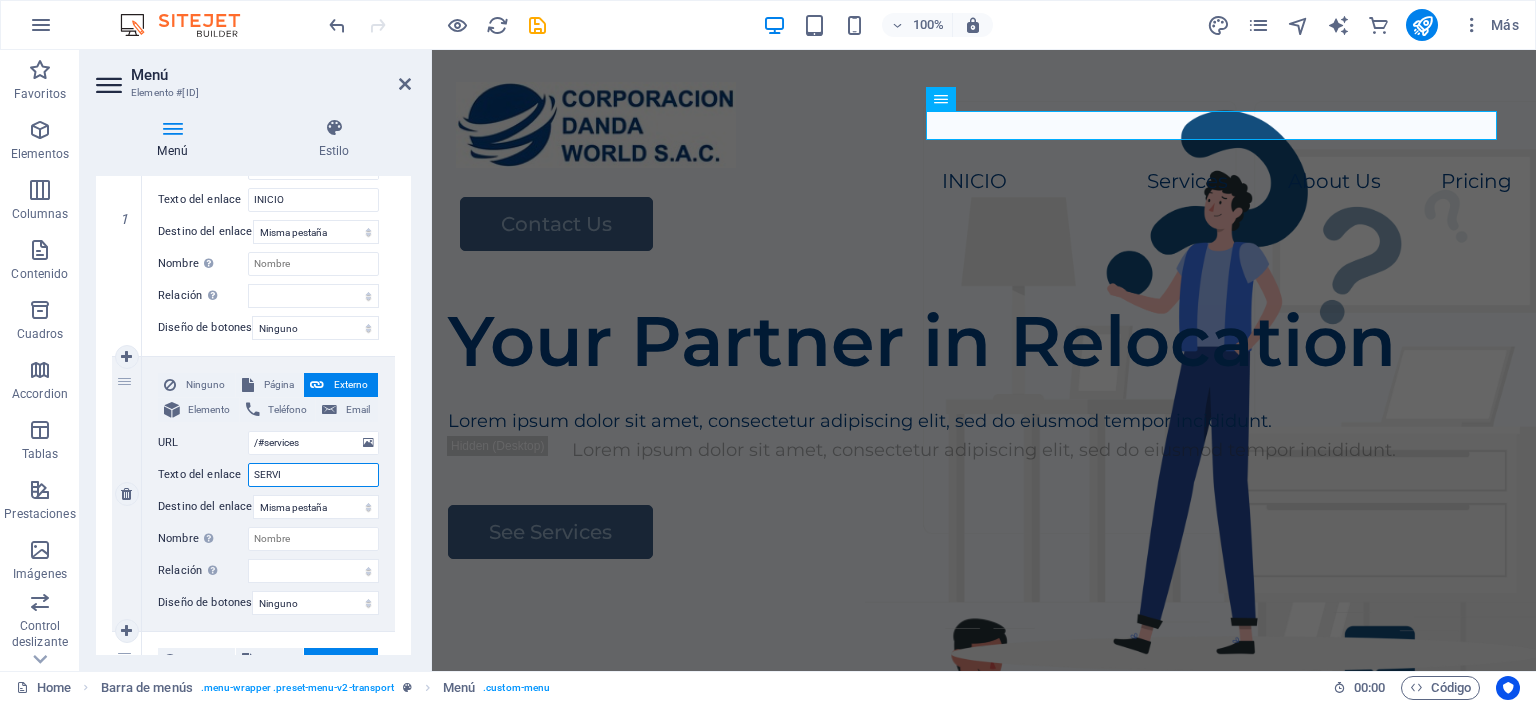select 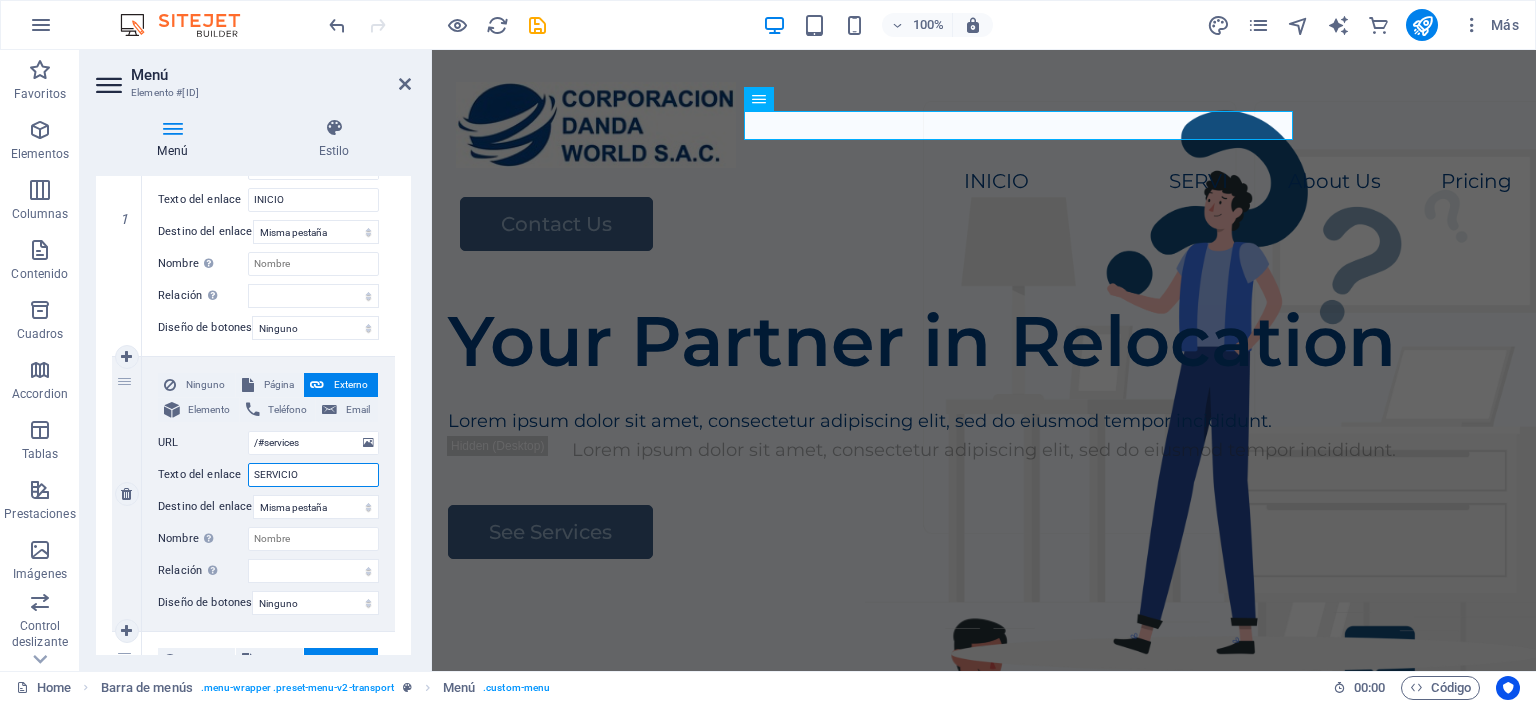 type on "SERVICIOS" 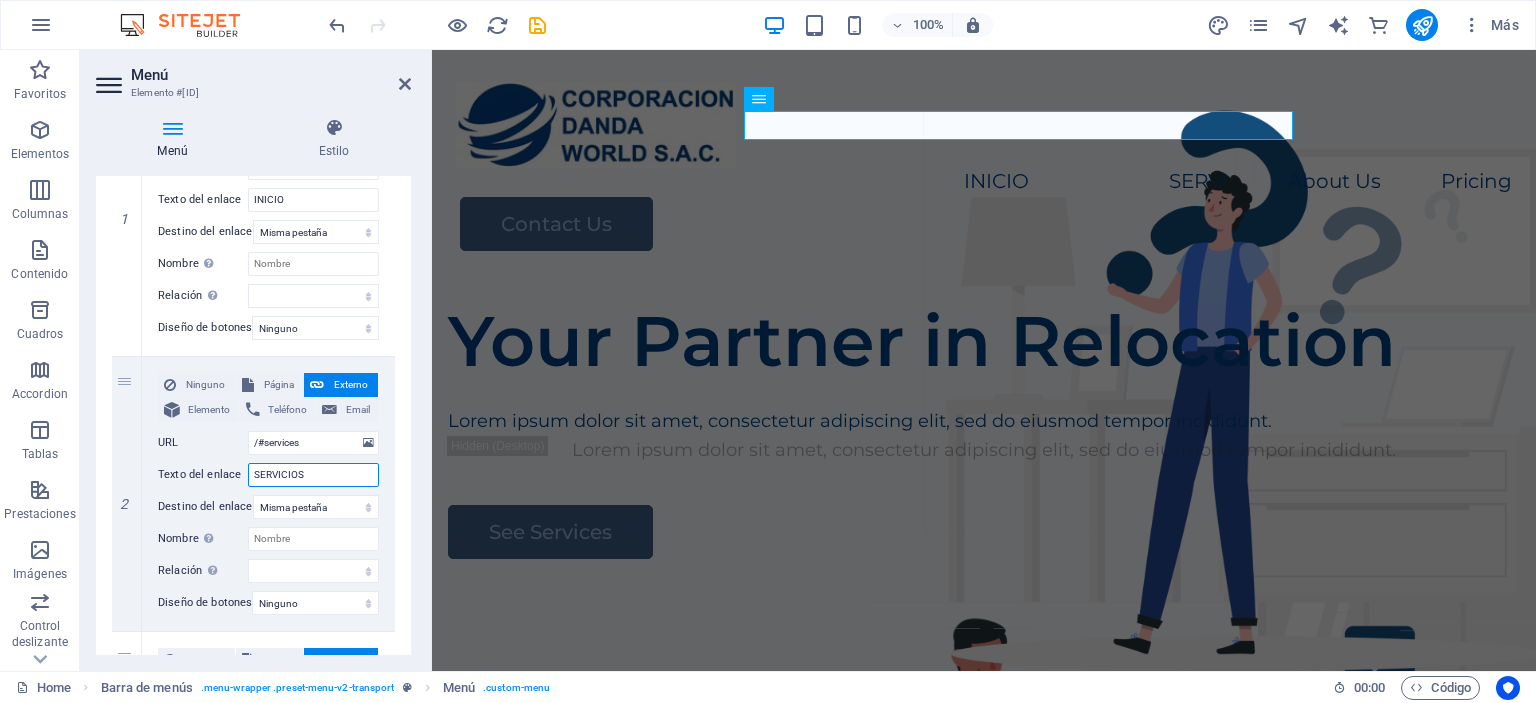select 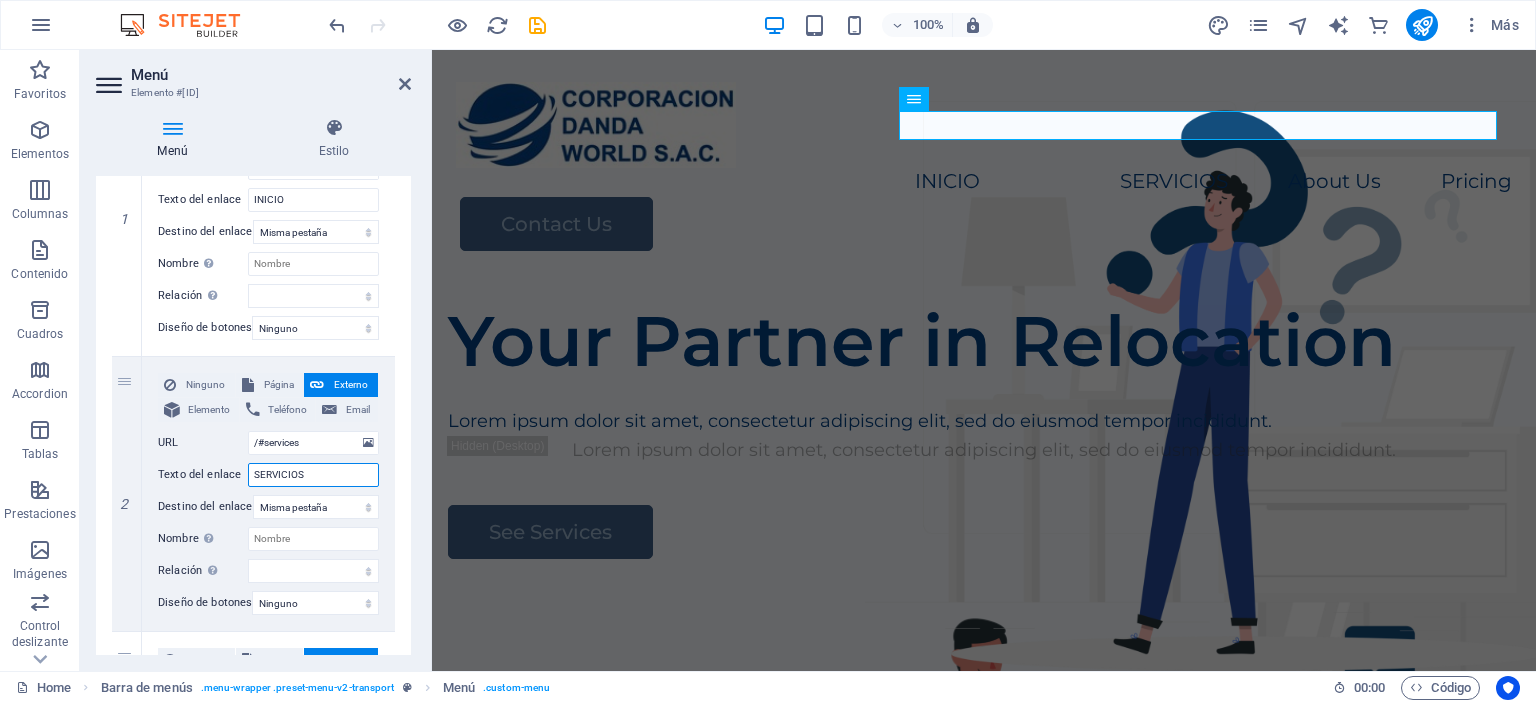type on "SERVICIOS" 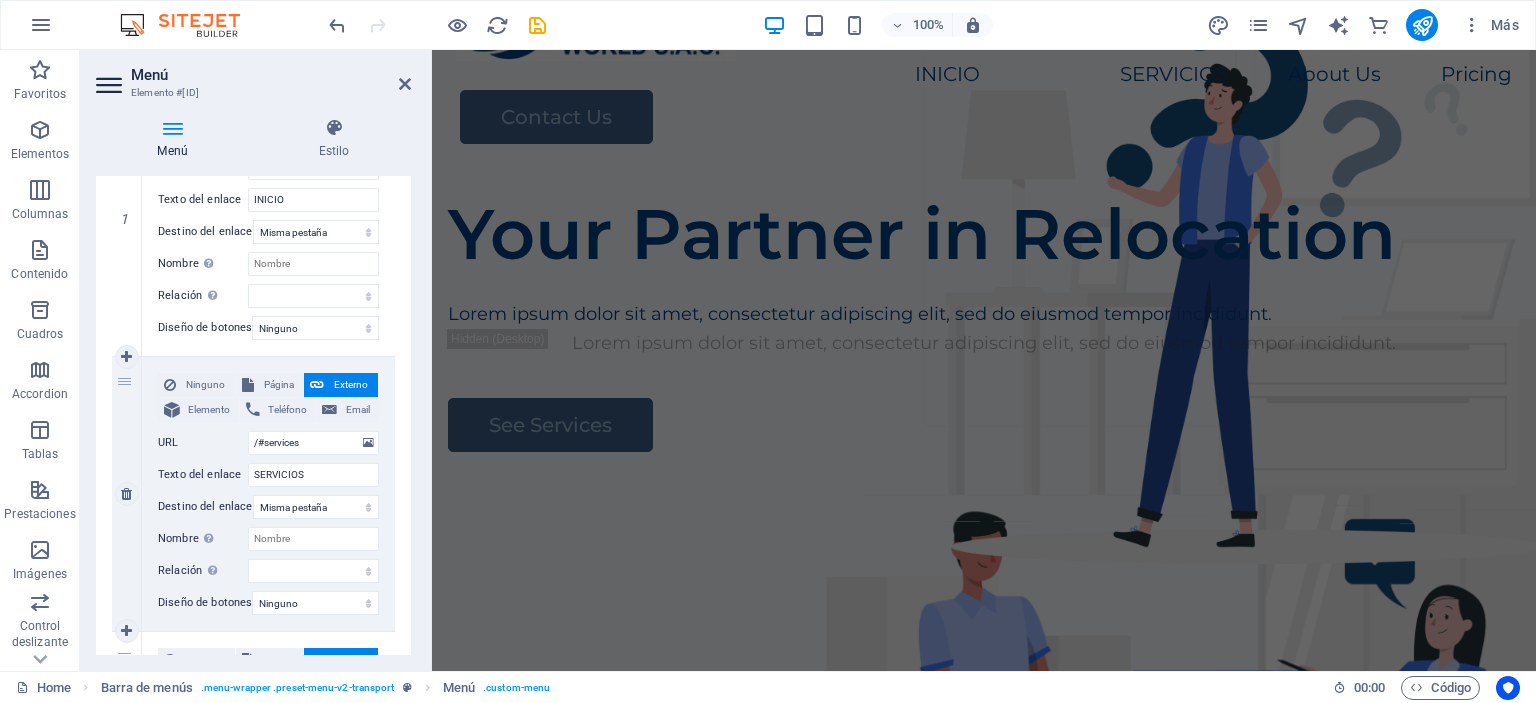 scroll, scrollTop: 200, scrollLeft: 0, axis: vertical 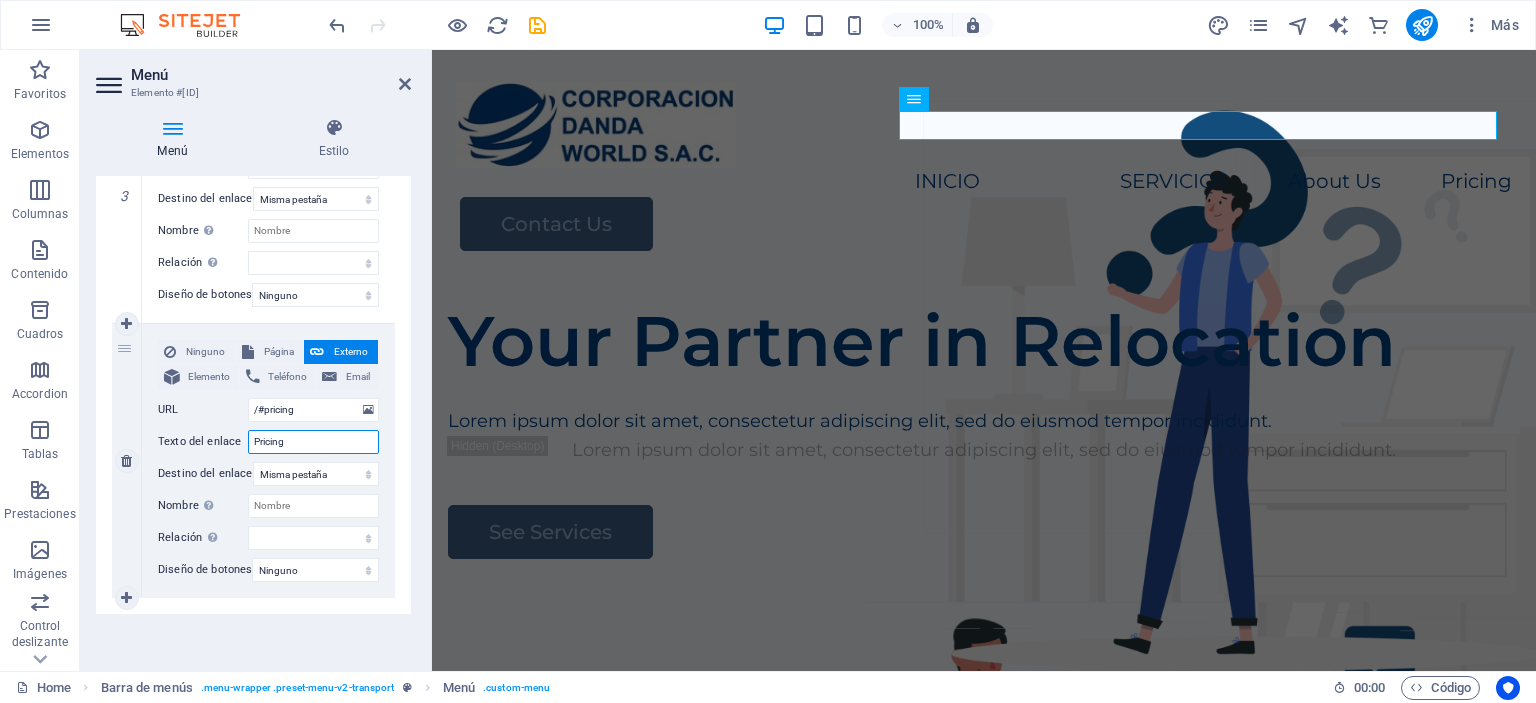 drag, startPoint x: 313, startPoint y: 431, endPoint x: 186, endPoint y: 430, distance: 127.00394 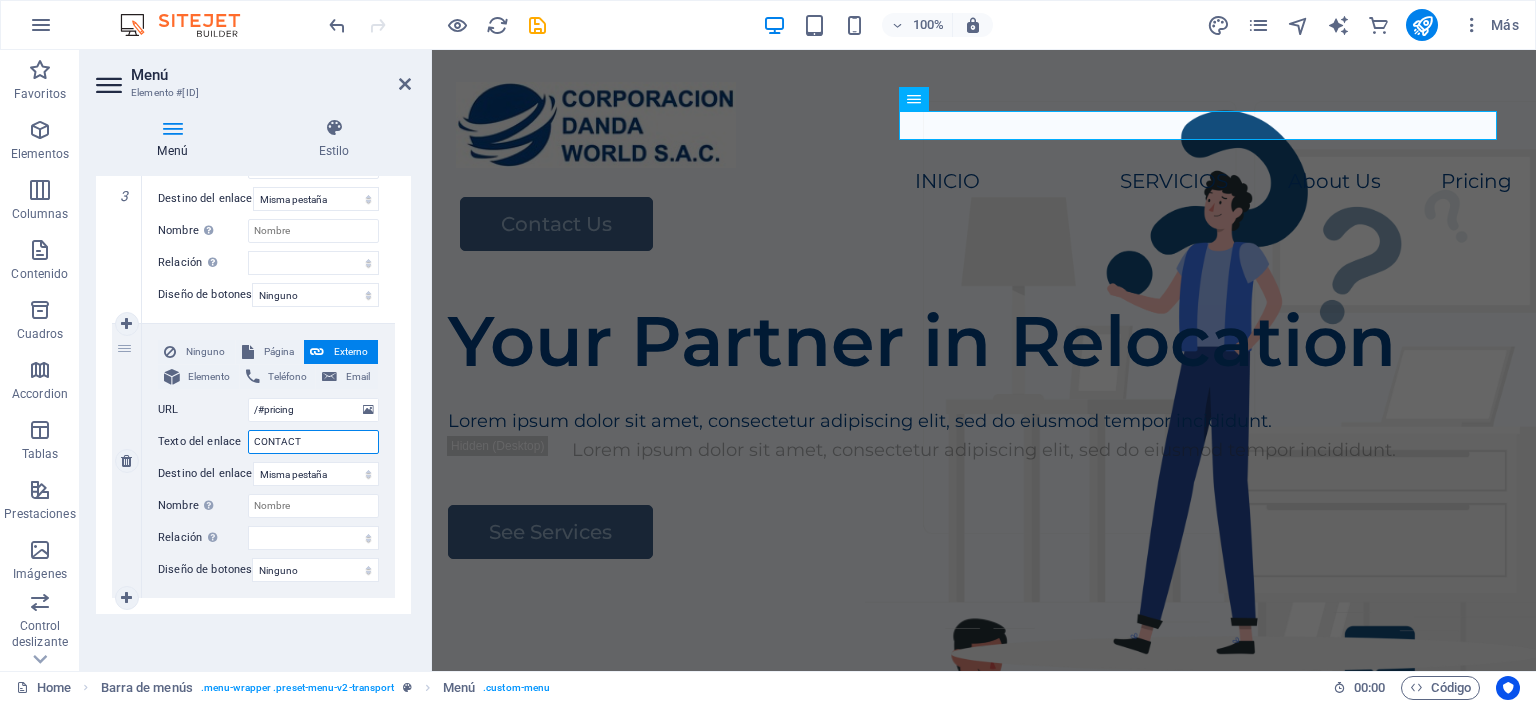 type on "CONTACTO" 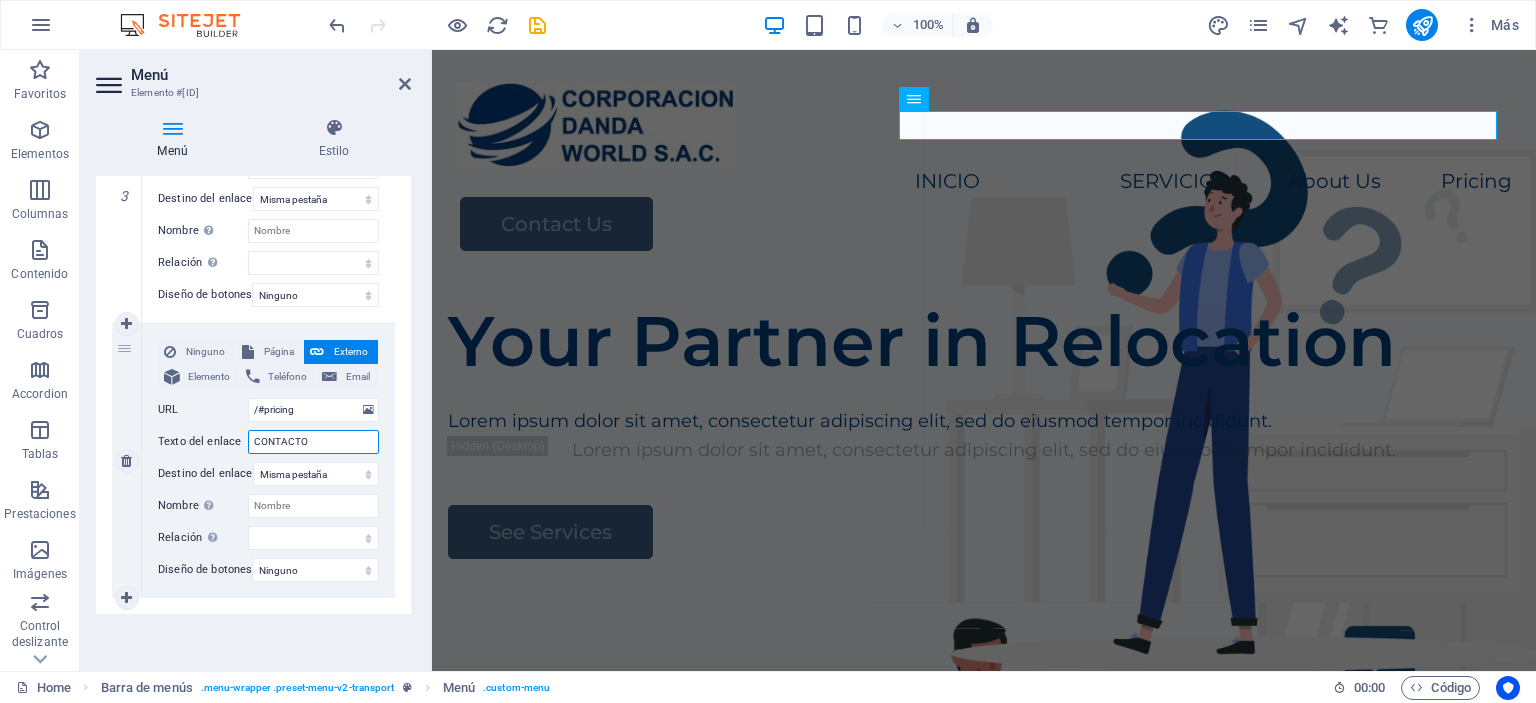 select 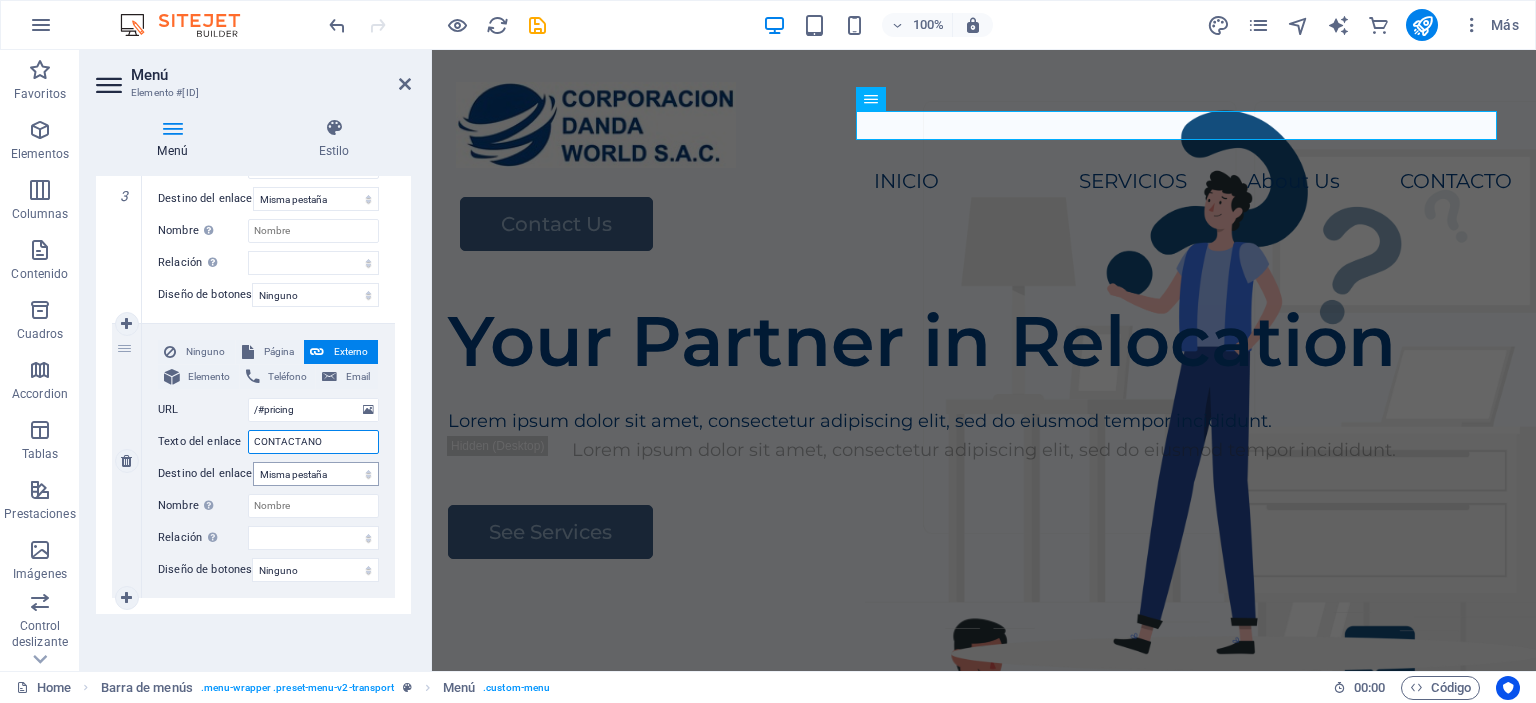 type on "CONTACTANOS" 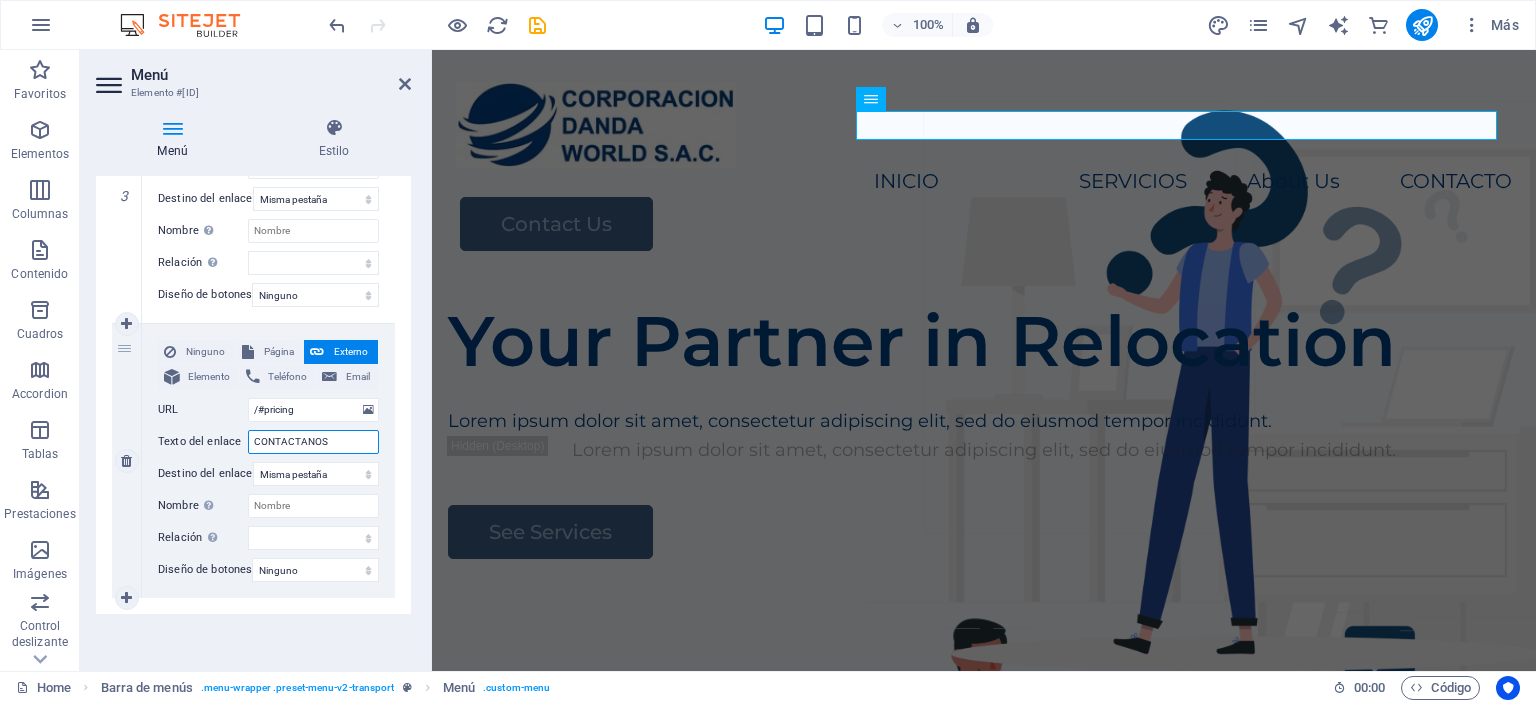 select 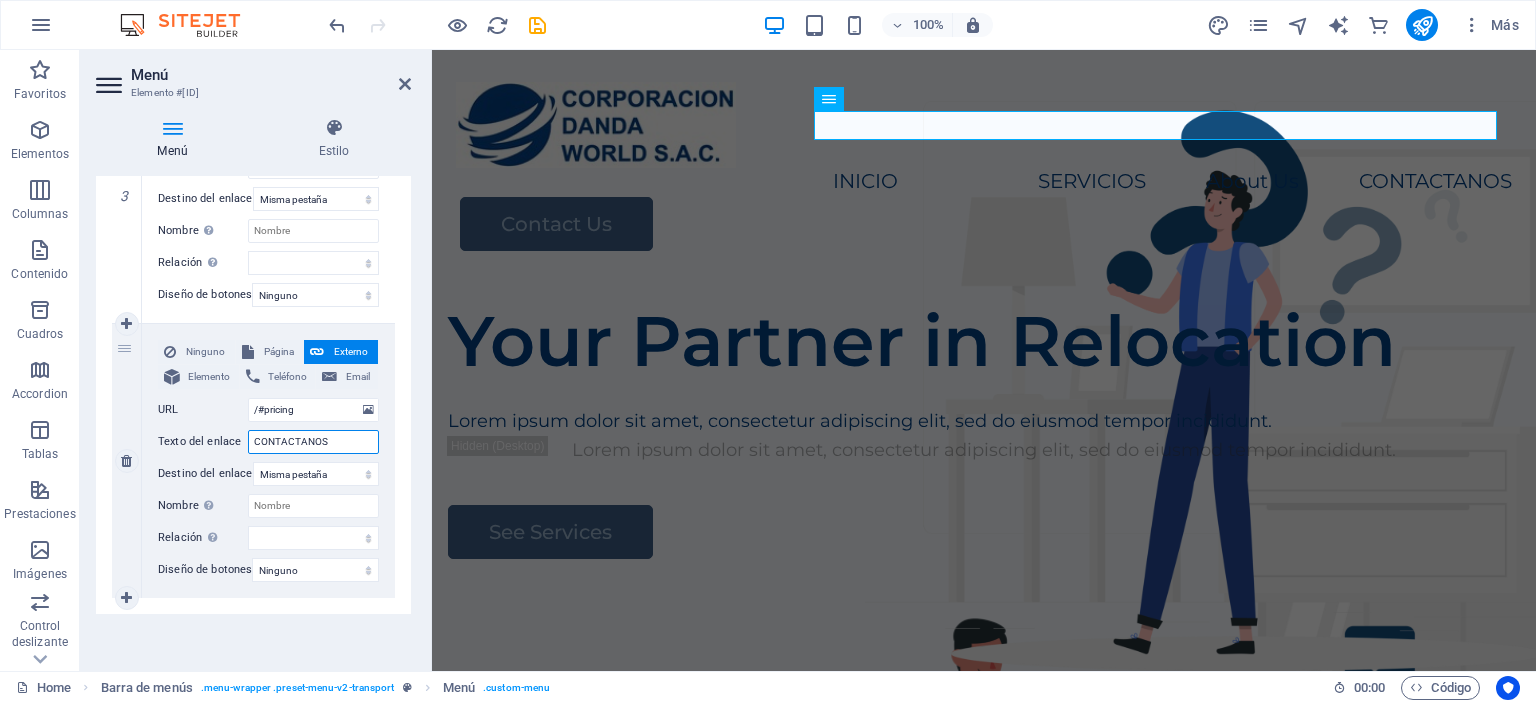 drag, startPoint x: 352, startPoint y: 437, endPoint x: 168, endPoint y: 426, distance: 184.3285 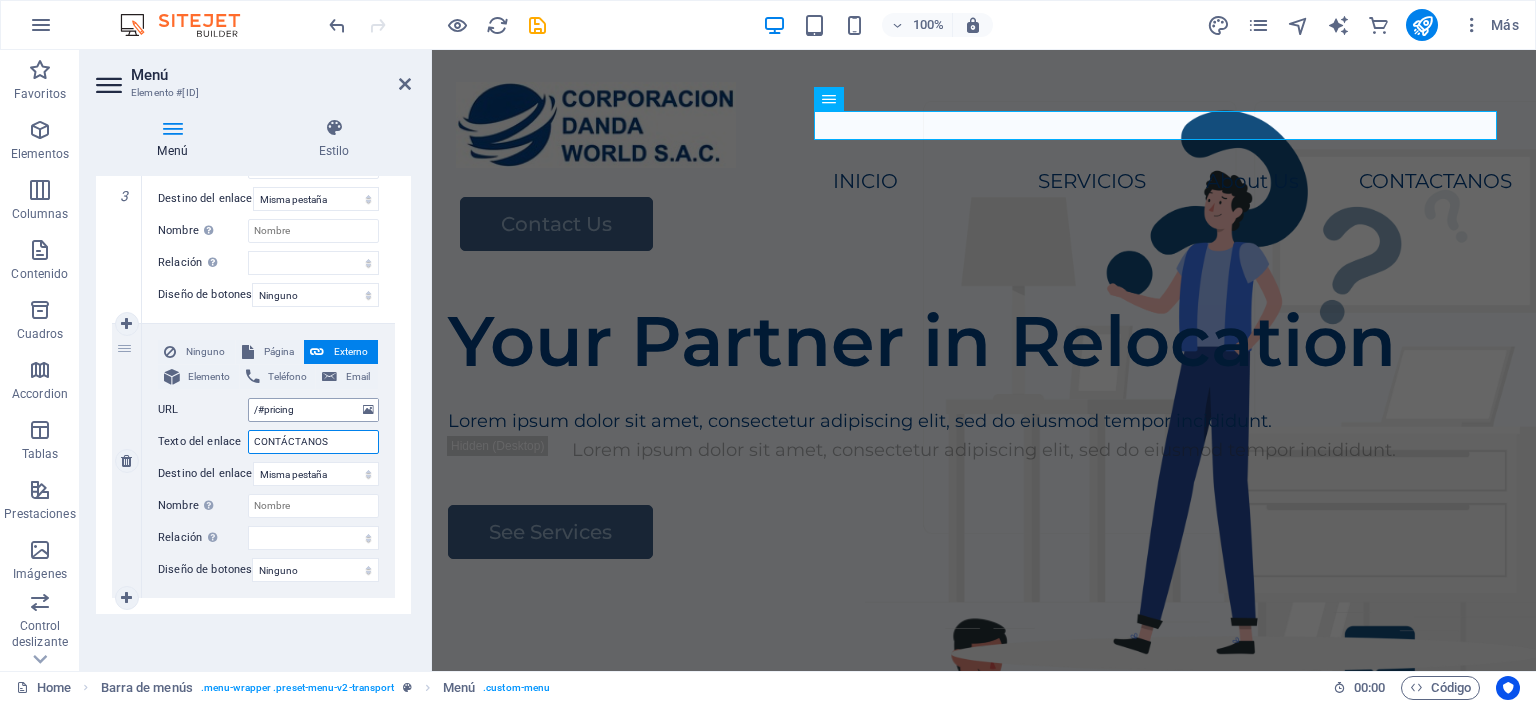 select 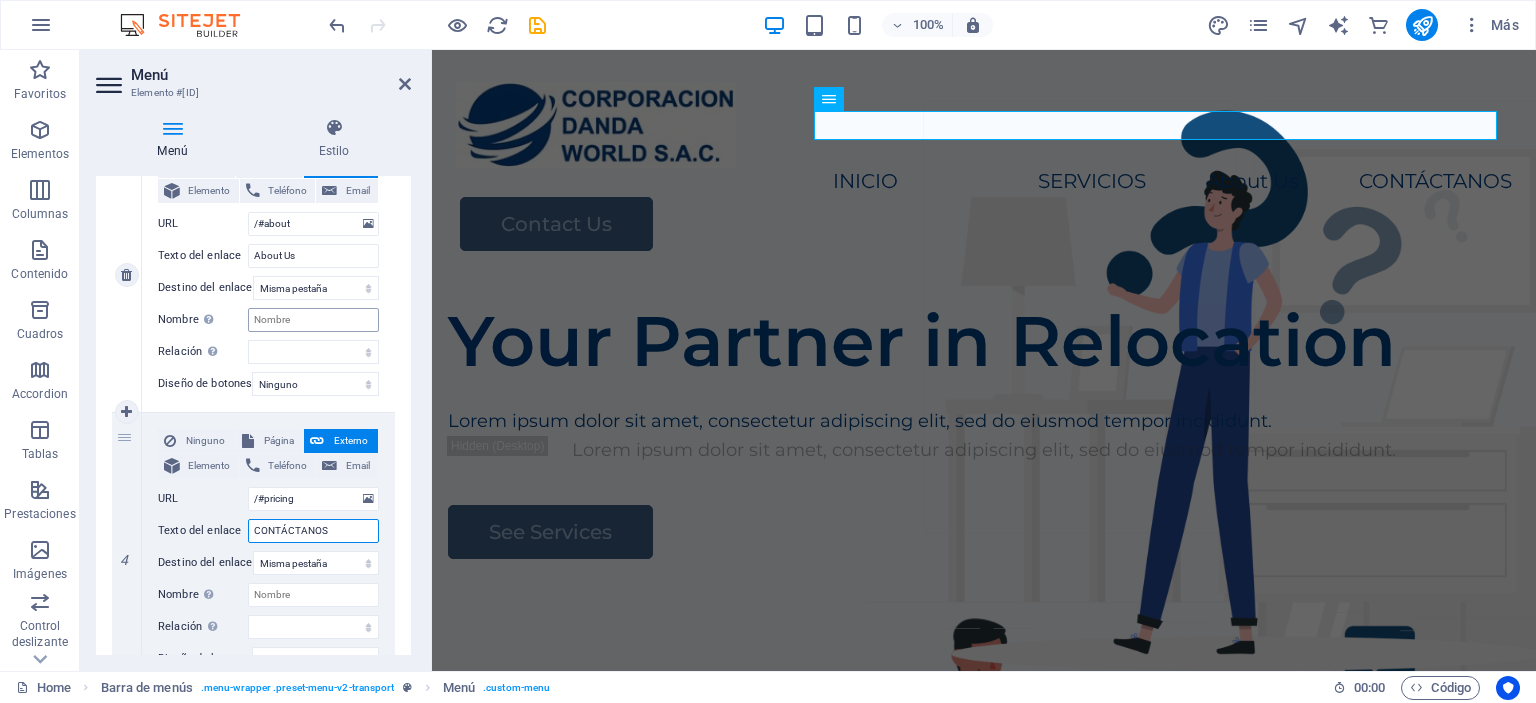 scroll, scrollTop: 694, scrollLeft: 0, axis: vertical 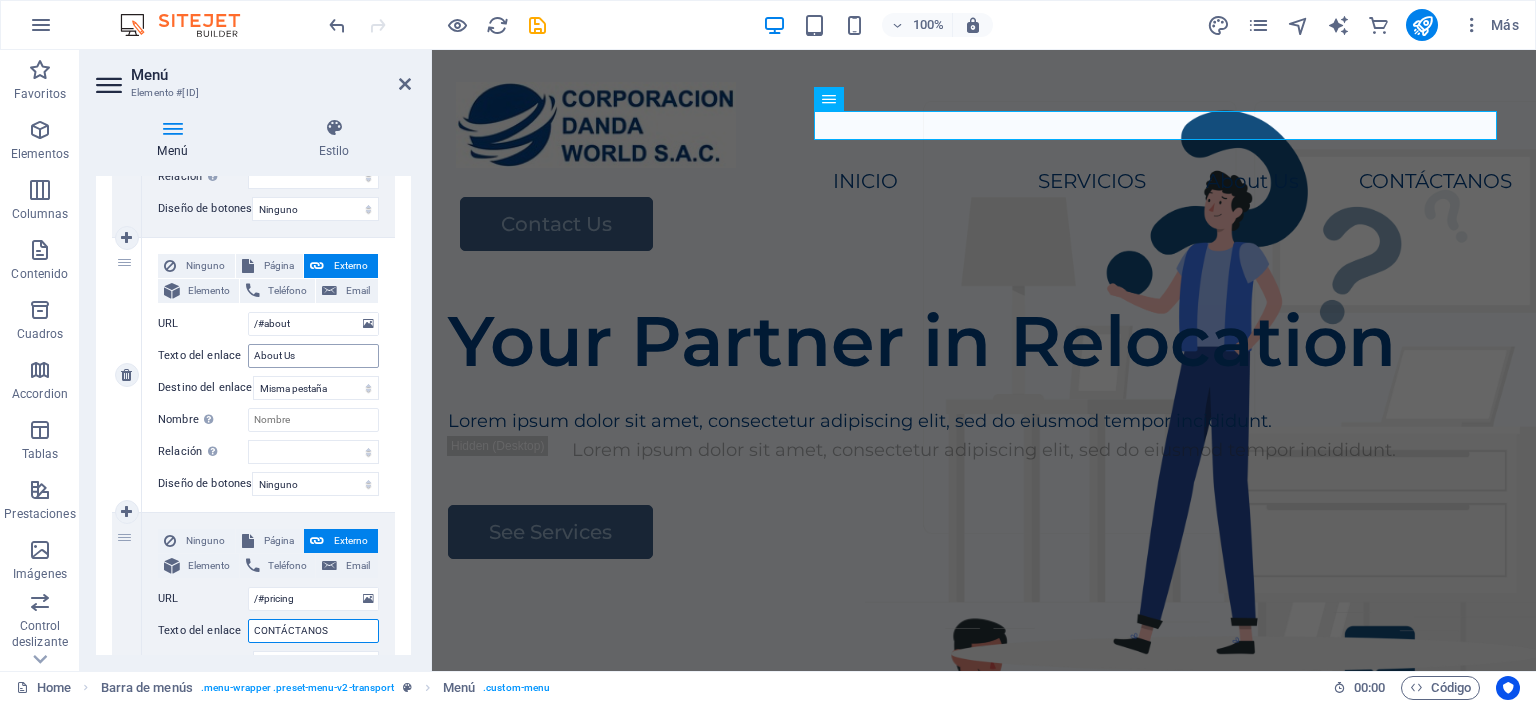 type on "CONTÁCTANOS" 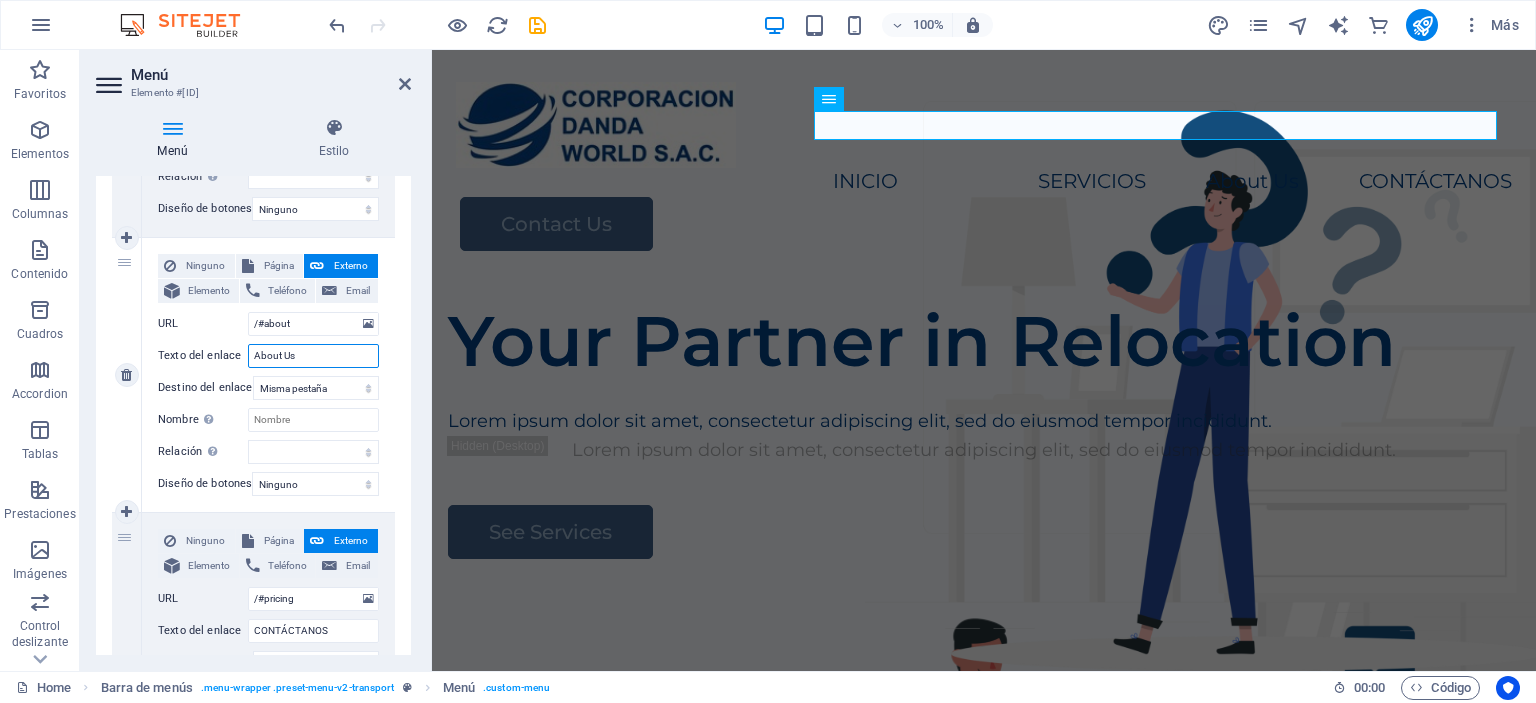click on "About Us" at bounding box center (313, 356) 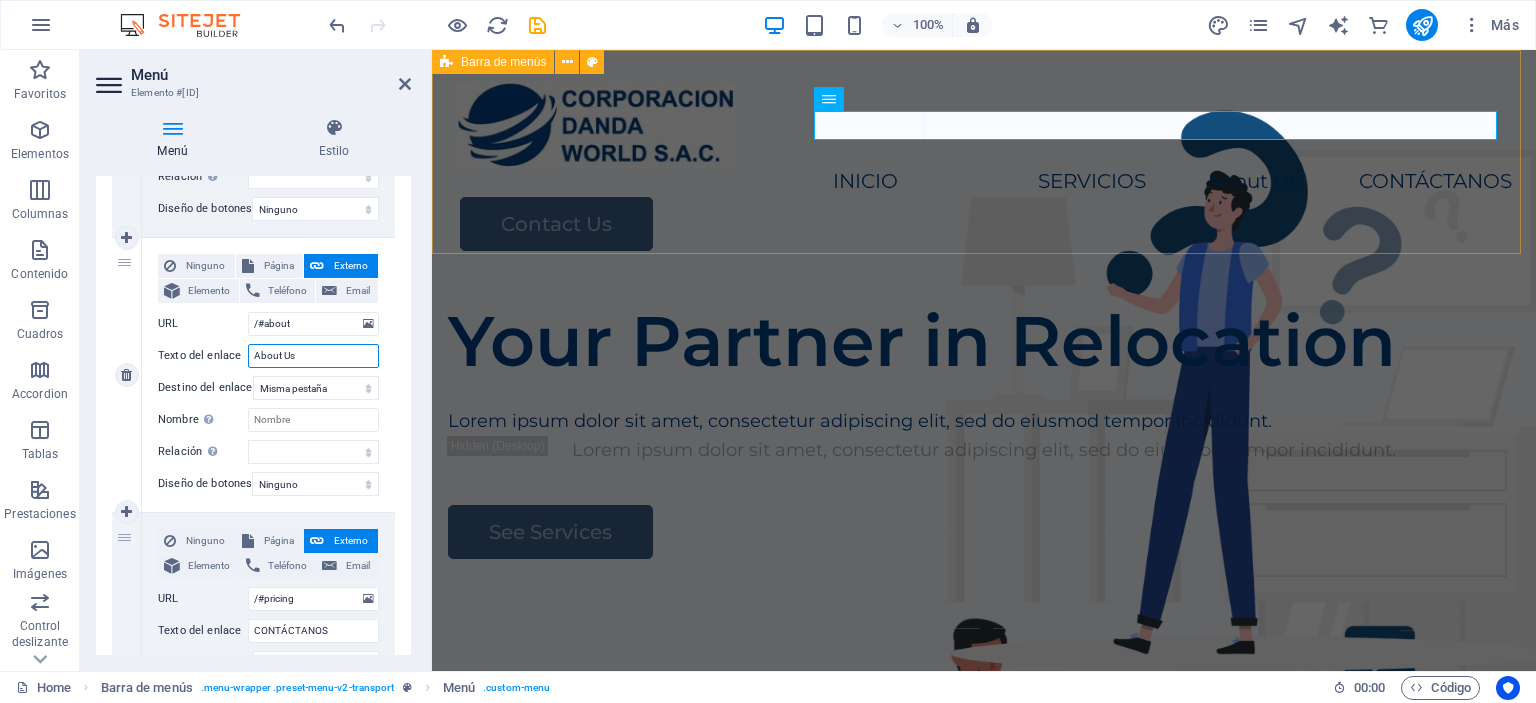 drag, startPoint x: 312, startPoint y: 361, endPoint x: 175, endPoint y: 349, distance: 137.52454 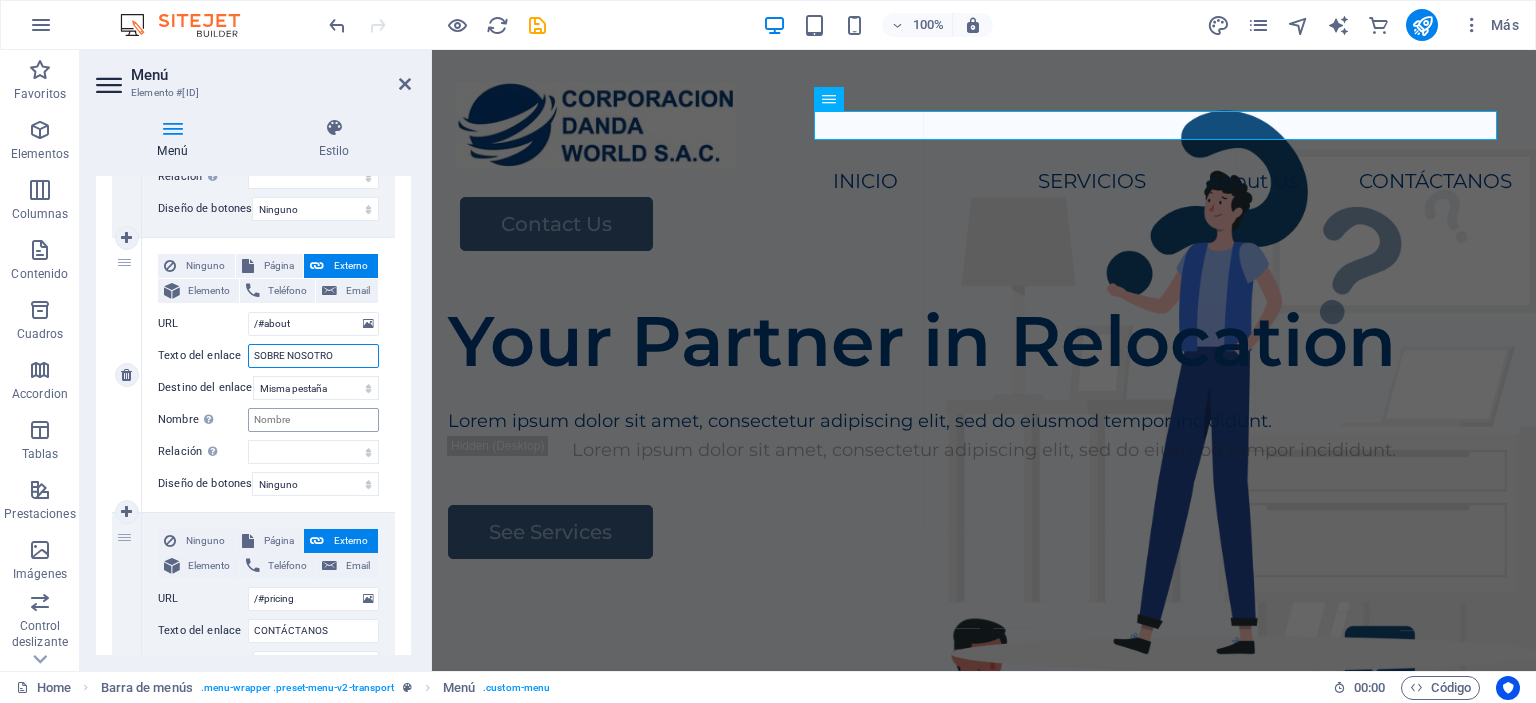 type on "SOBRE NOSOTROS" 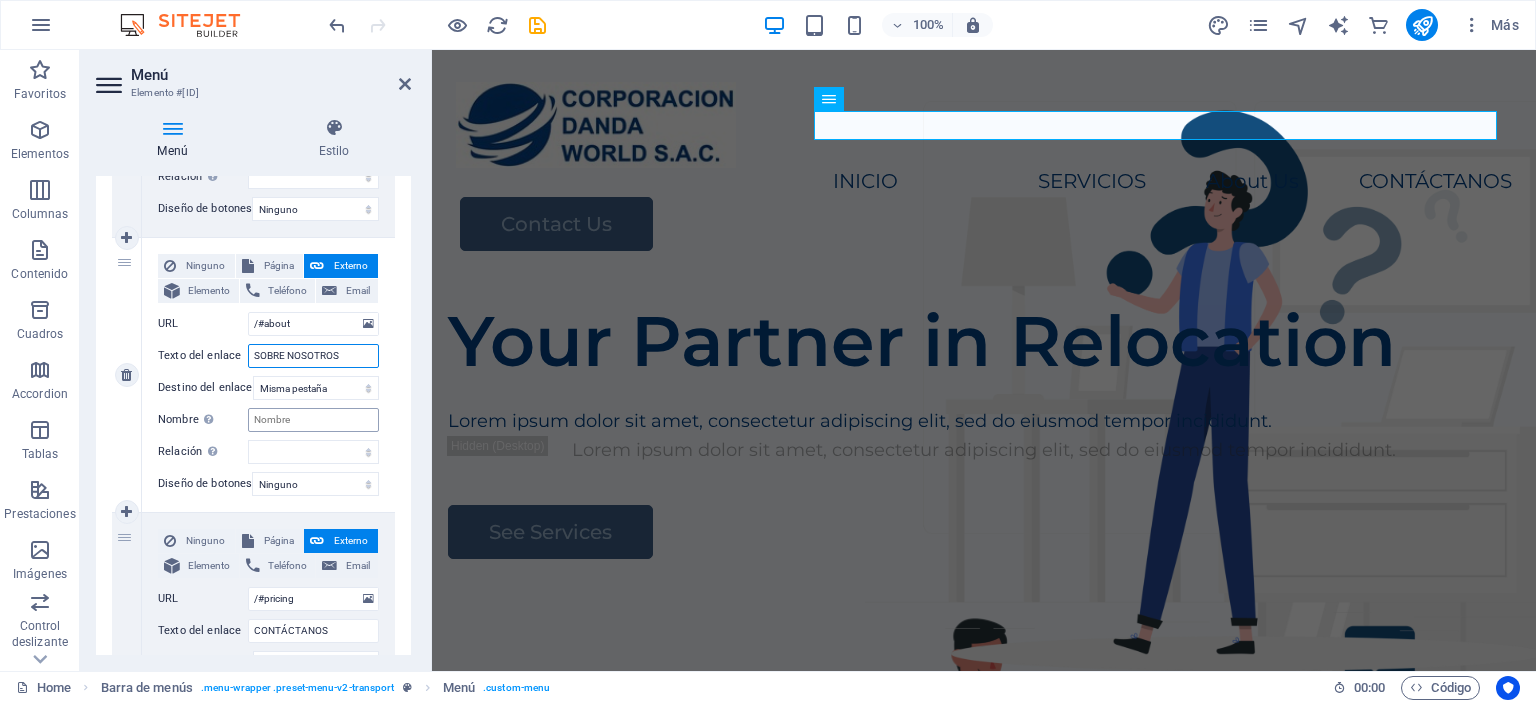 select 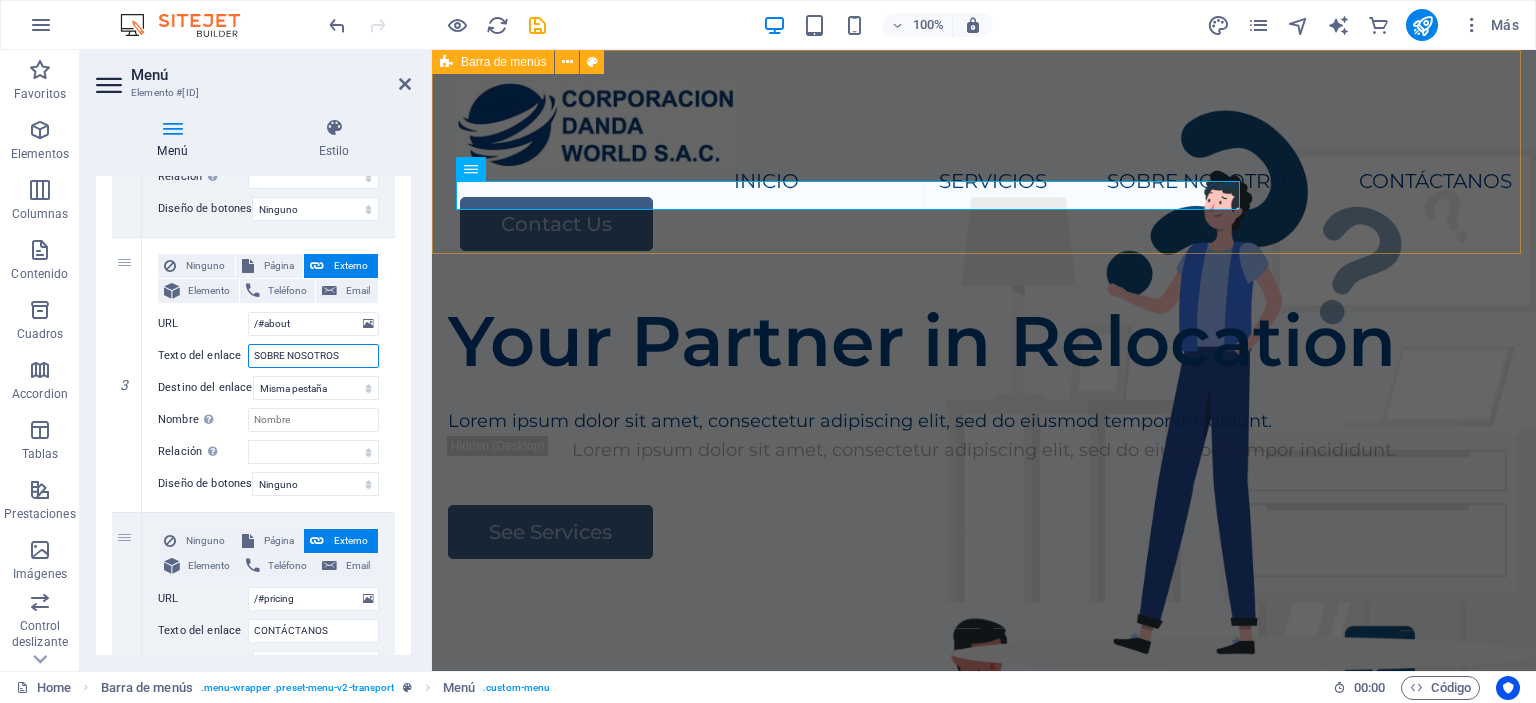 type on "SOBRE NOSOTROS" 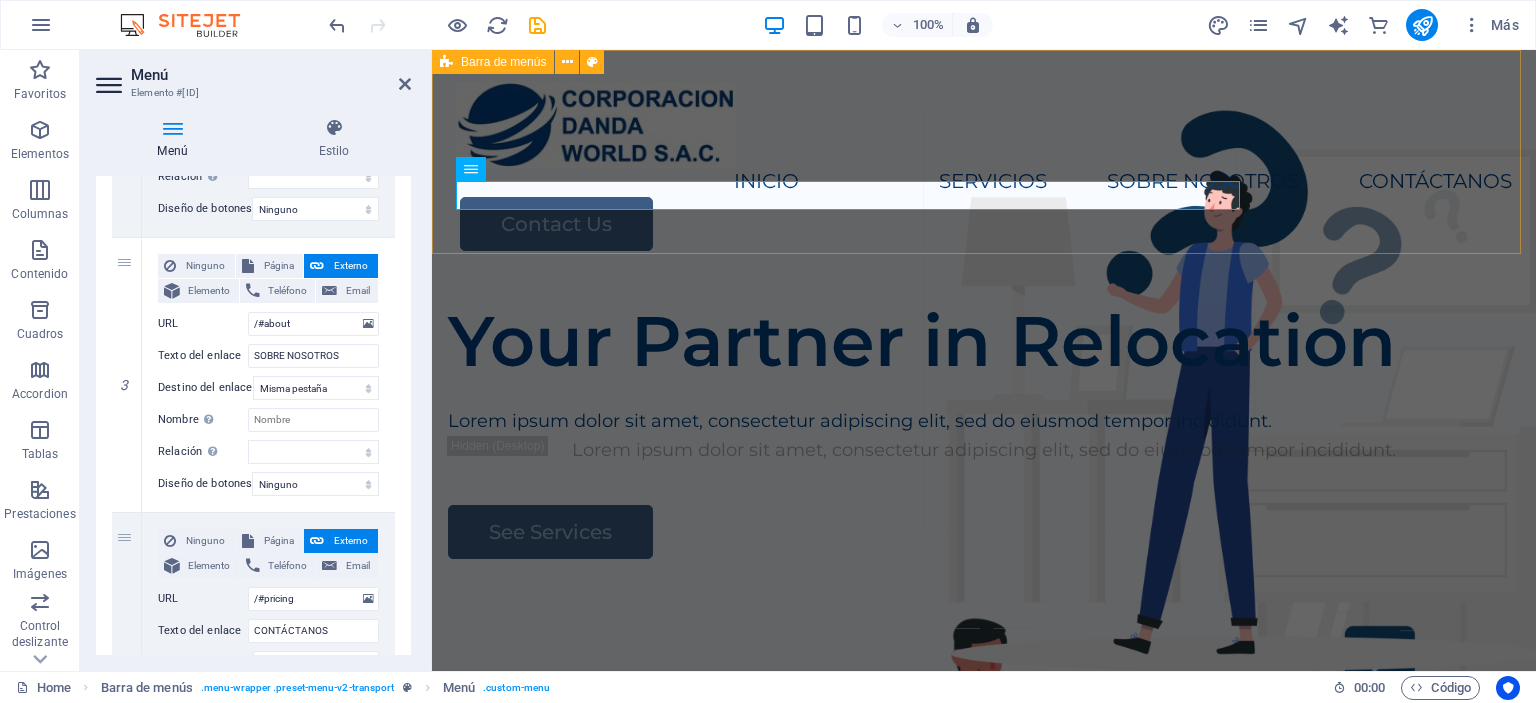 click on "[TEXT] [TEXT] [TEXT] [TEXT] [TEXT]" at bounding box center (984, 166) 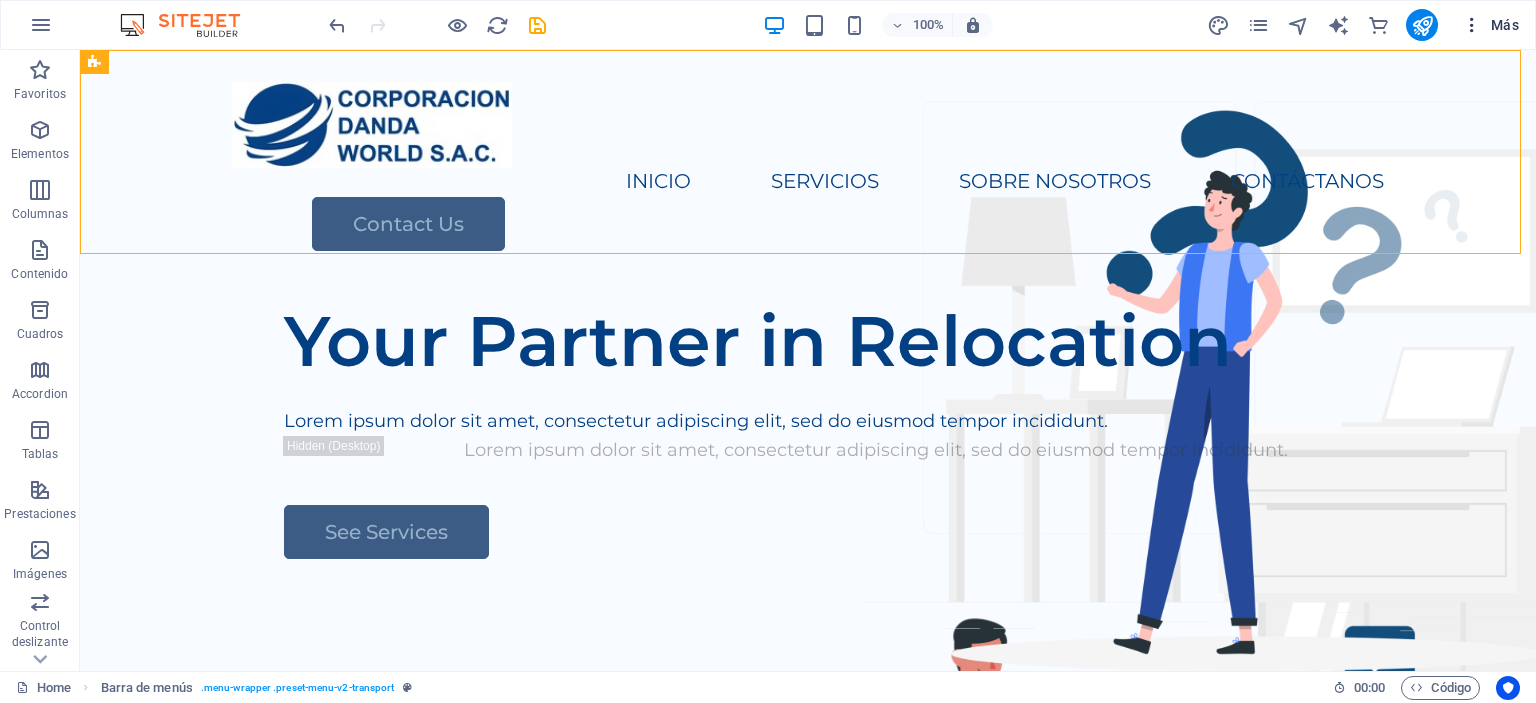 click on "Más" at bounding box center (1490, 25) 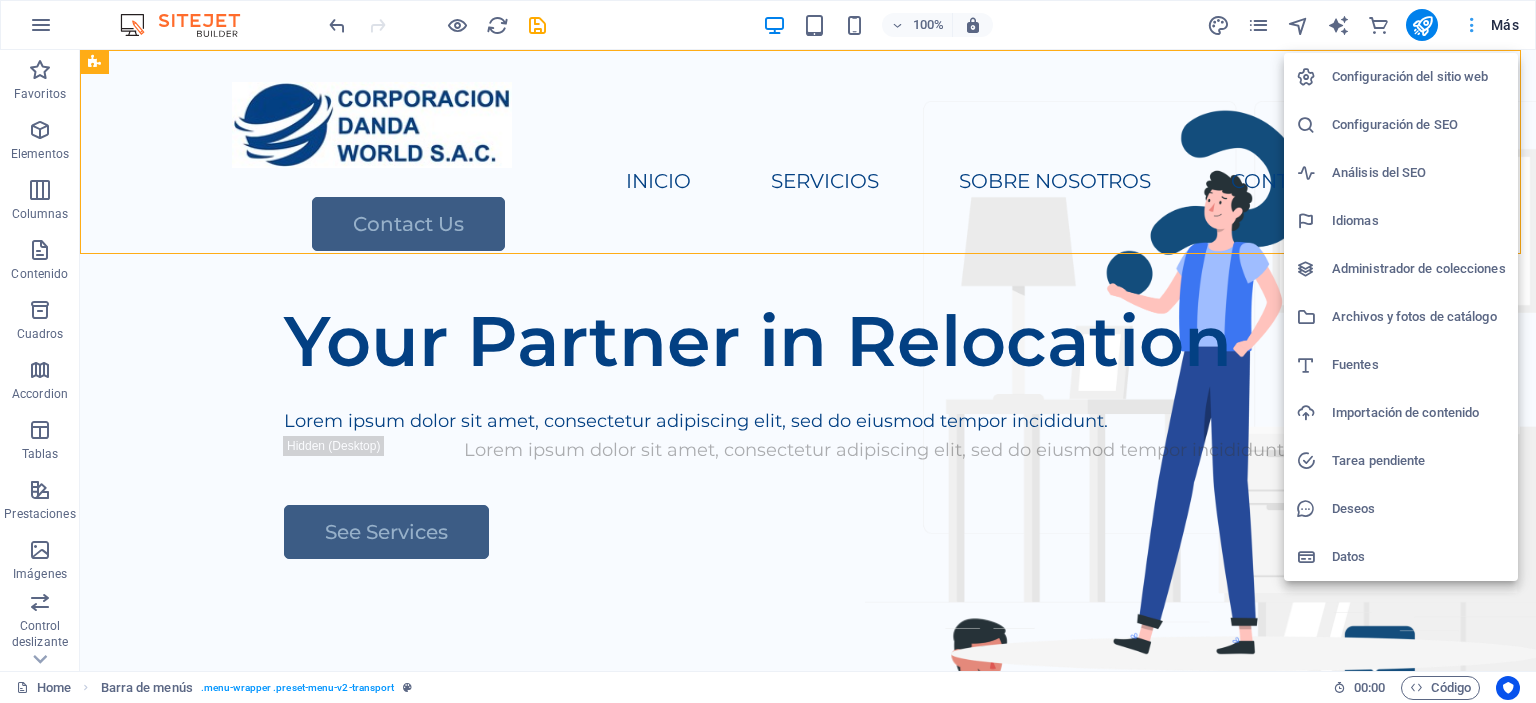 click at bounding box center (768, 351) 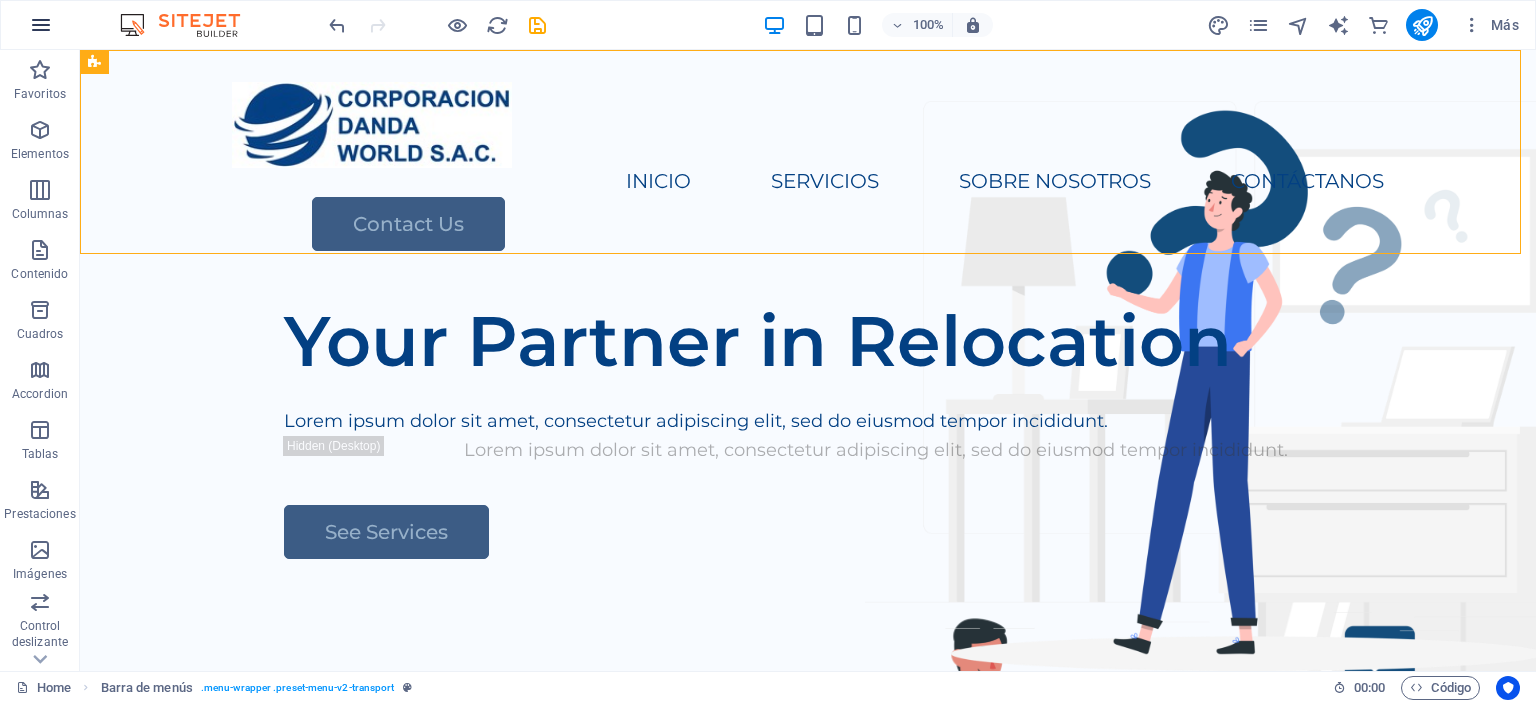 click at bounding box center [41, 25] 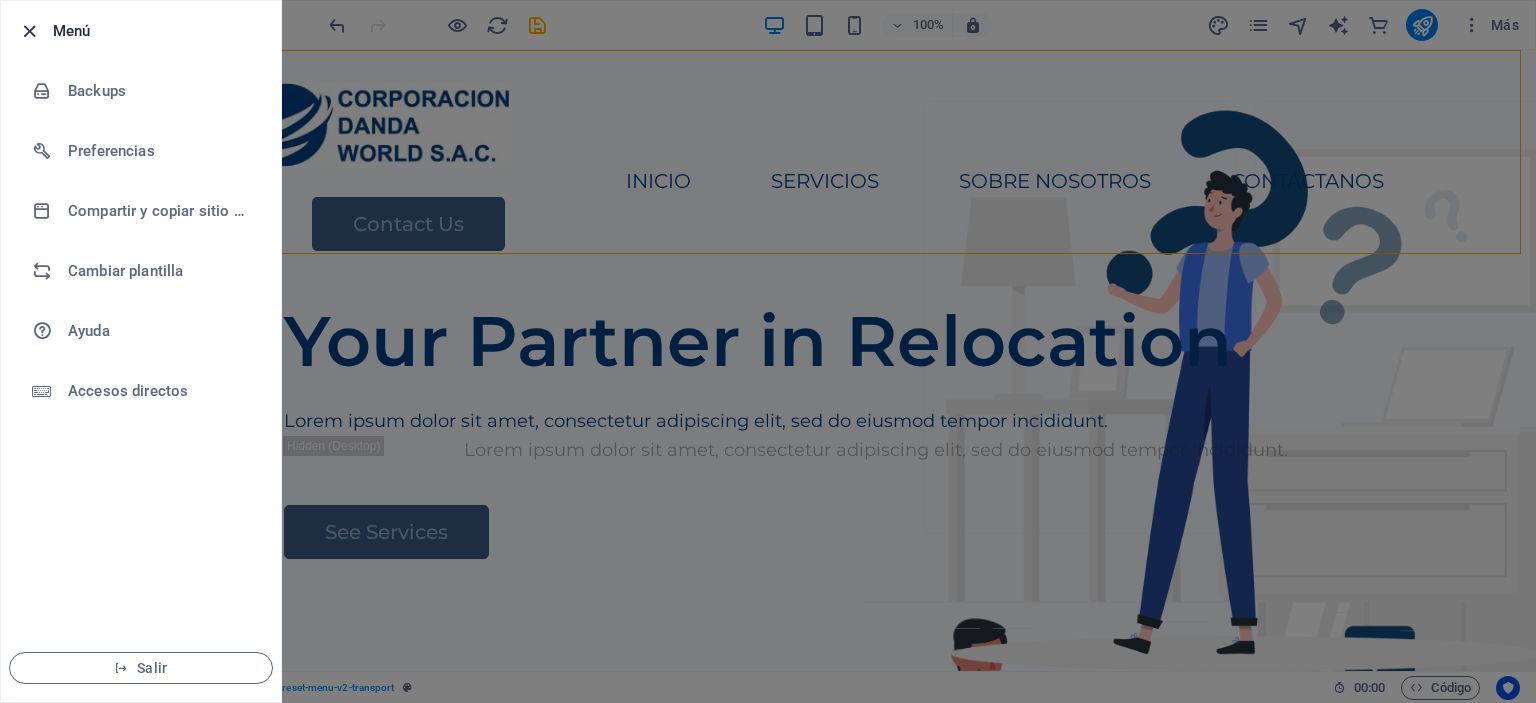 click at bounding box center (29, 31) 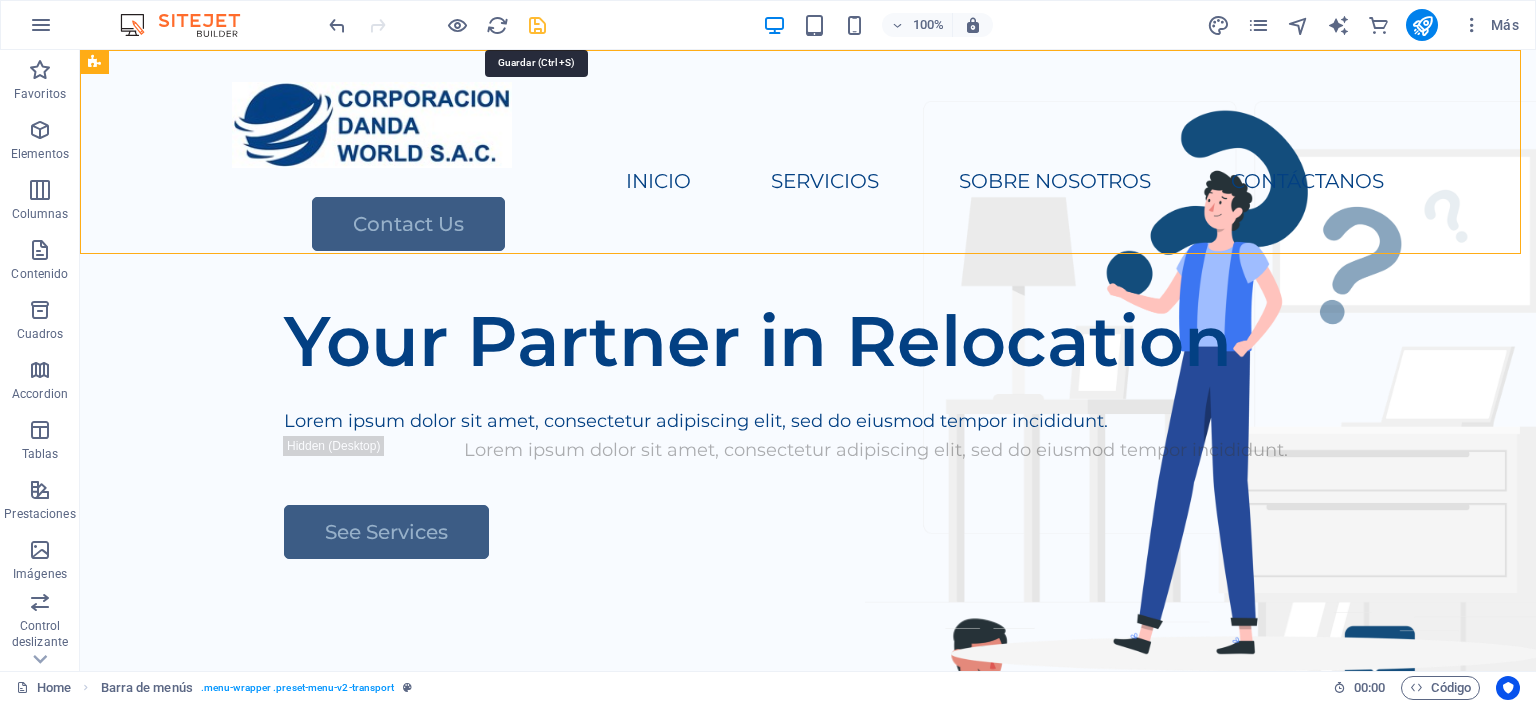 click at bounding box center [537, 25] 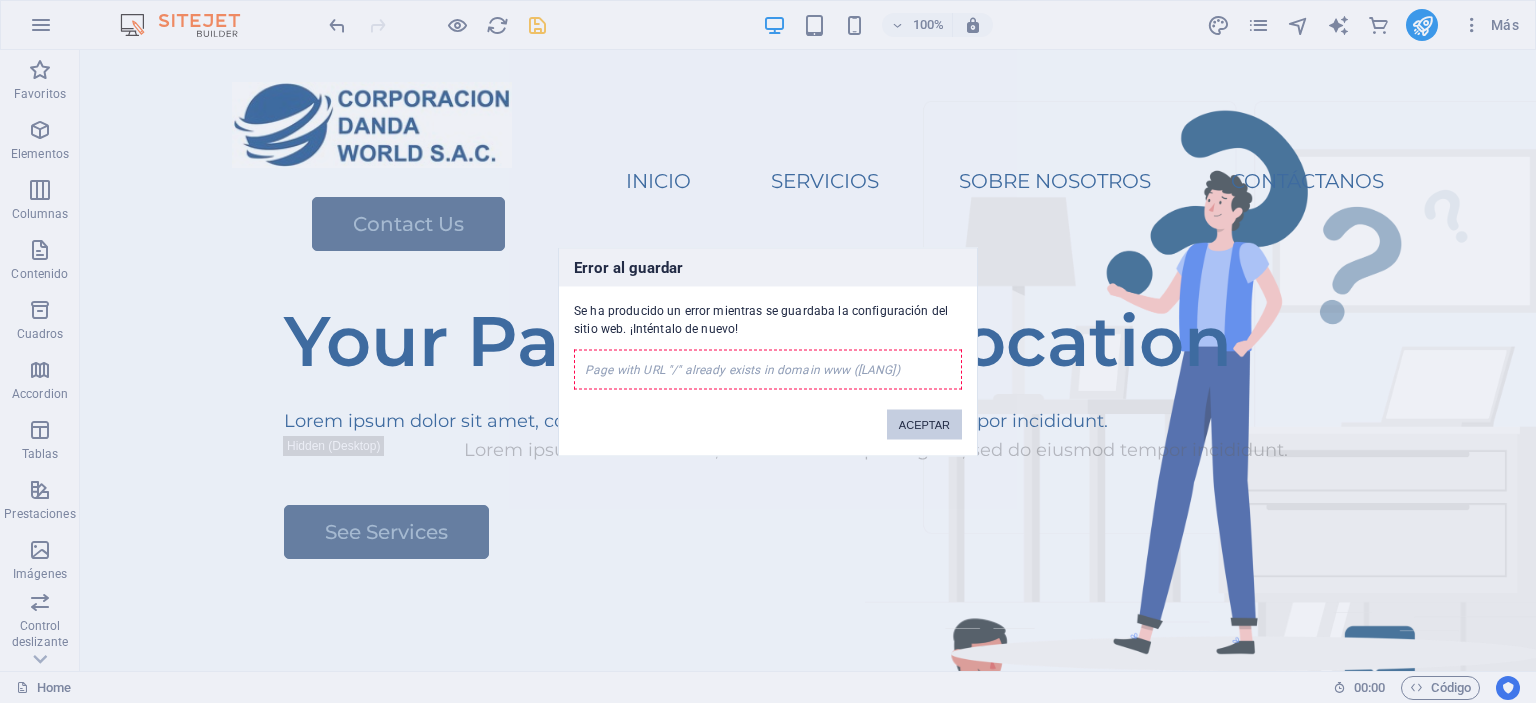 drag, startPoint x: 913, startPoint y: 411, endPoint x: 817, endPoint y: 401, distance: 96.519424 